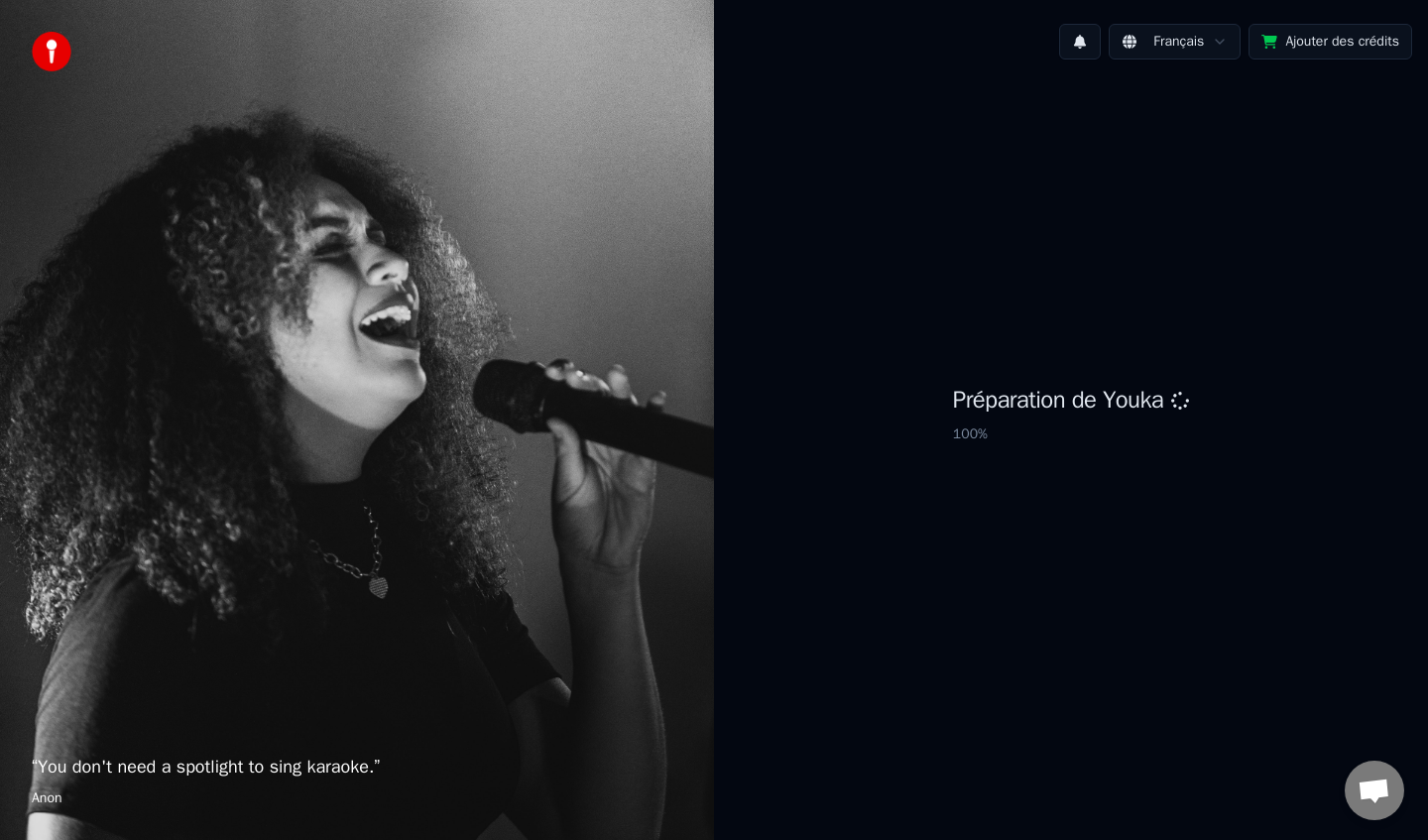 scroll, scrollTop: 0, scrollLeft: 0, axis: both 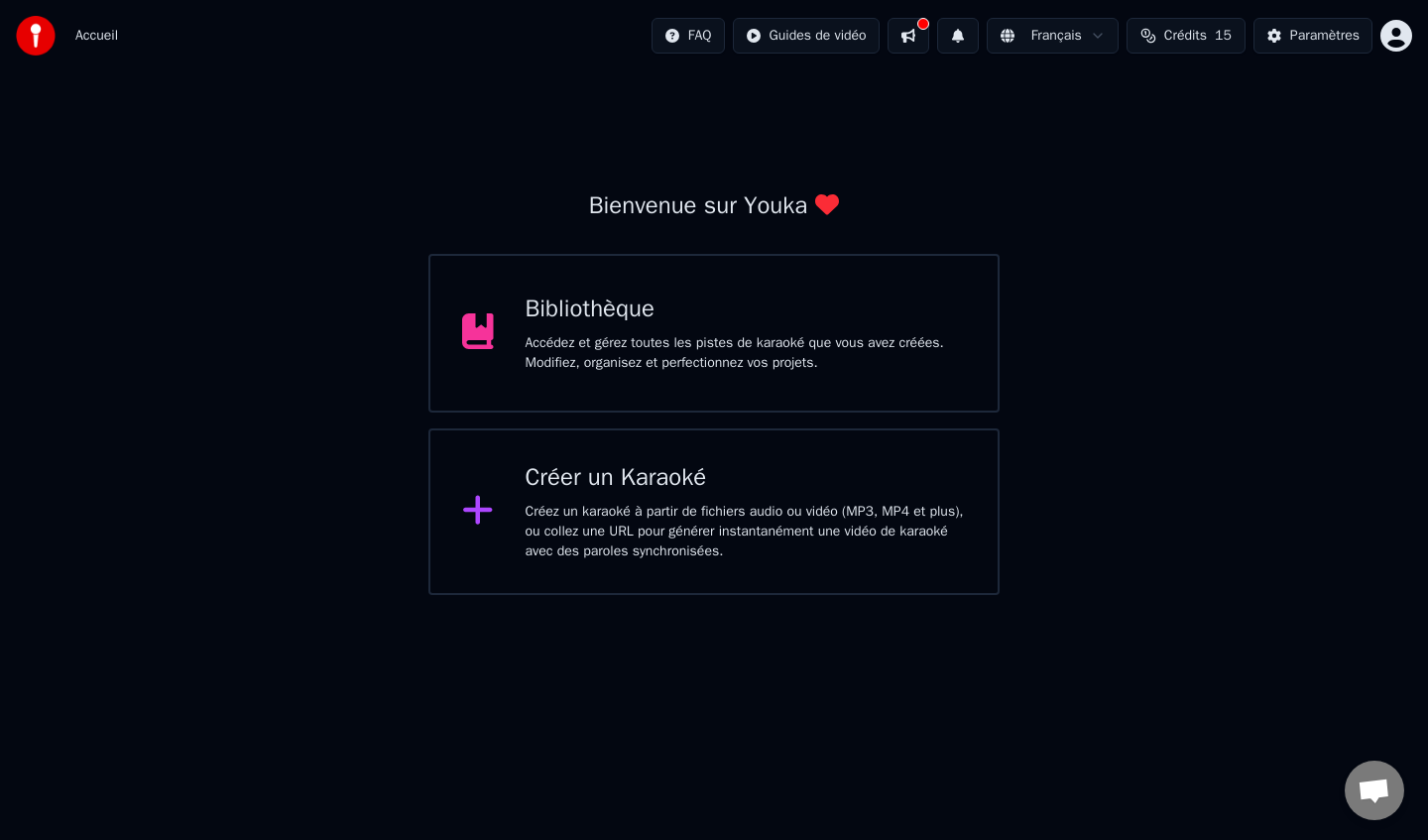 click on "Créer un Karaoké Créez un karaoké à partir de fichiers audio ou vidéo (MP3, MP4 et plus), ou collez une URL pour générer instantanément une vidéo de karaoké avec des paroles synchronisées." at bounding box center [746, 512] 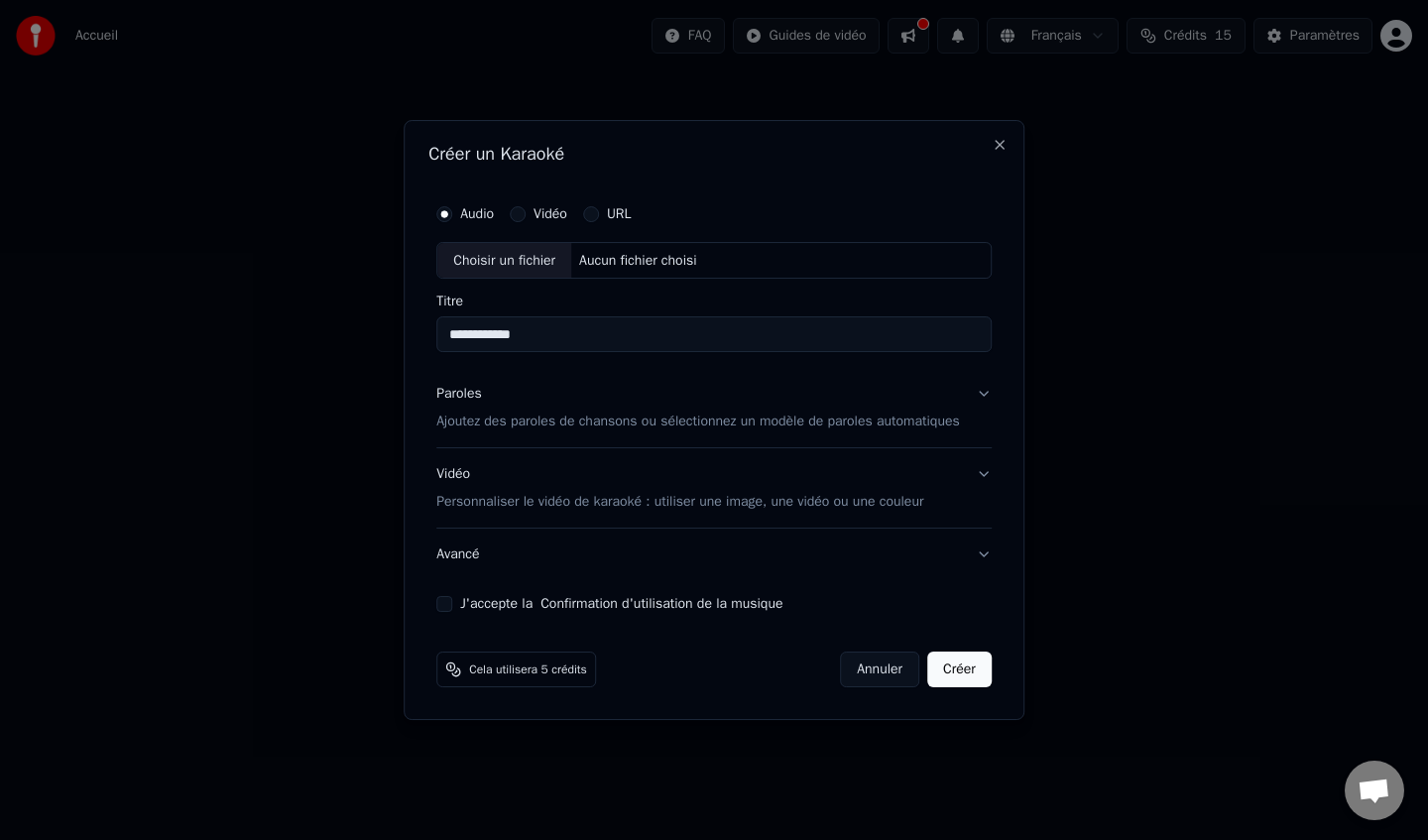 click on "Choisir un fichier" at bounding box center (504, 261) 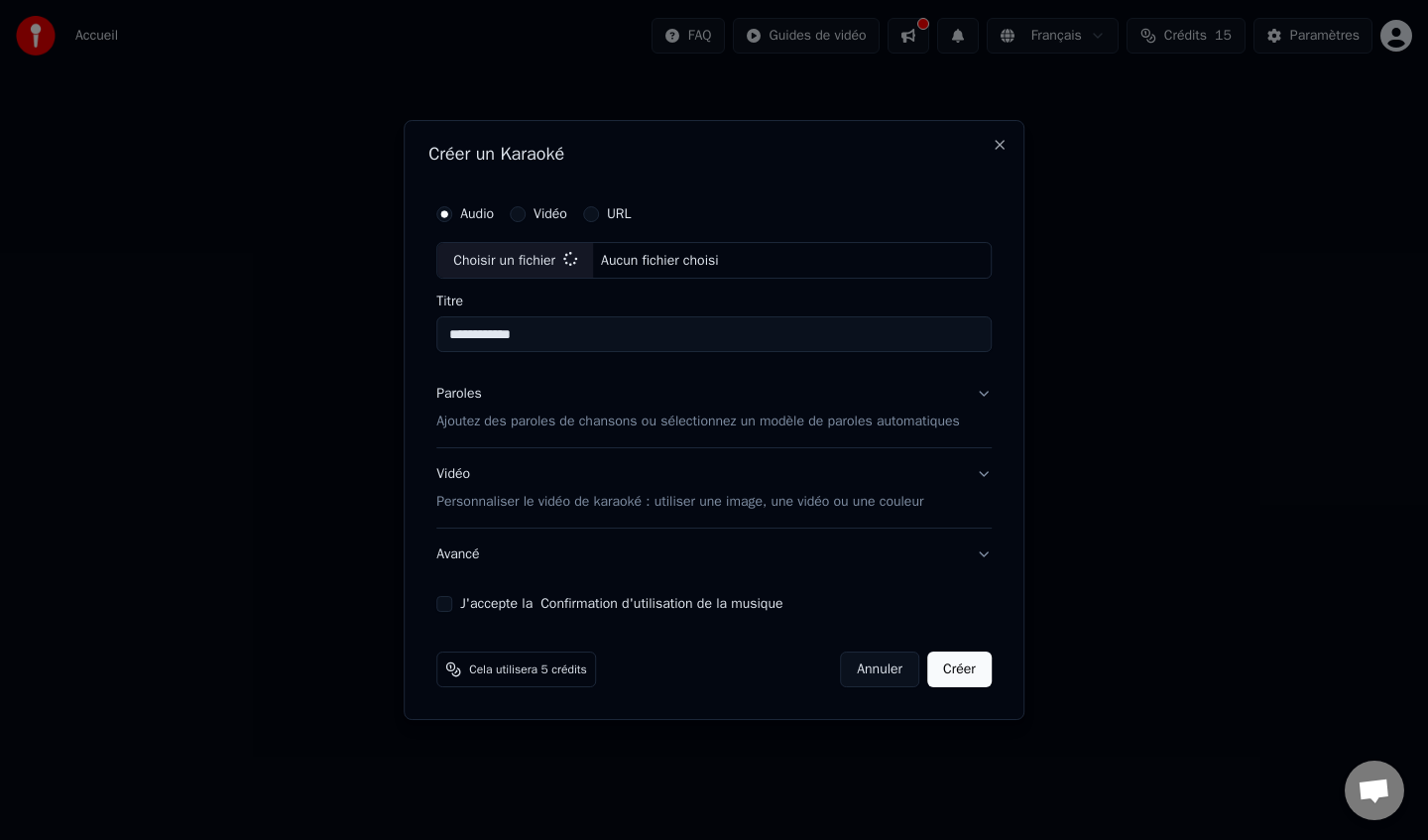 type on "**********" 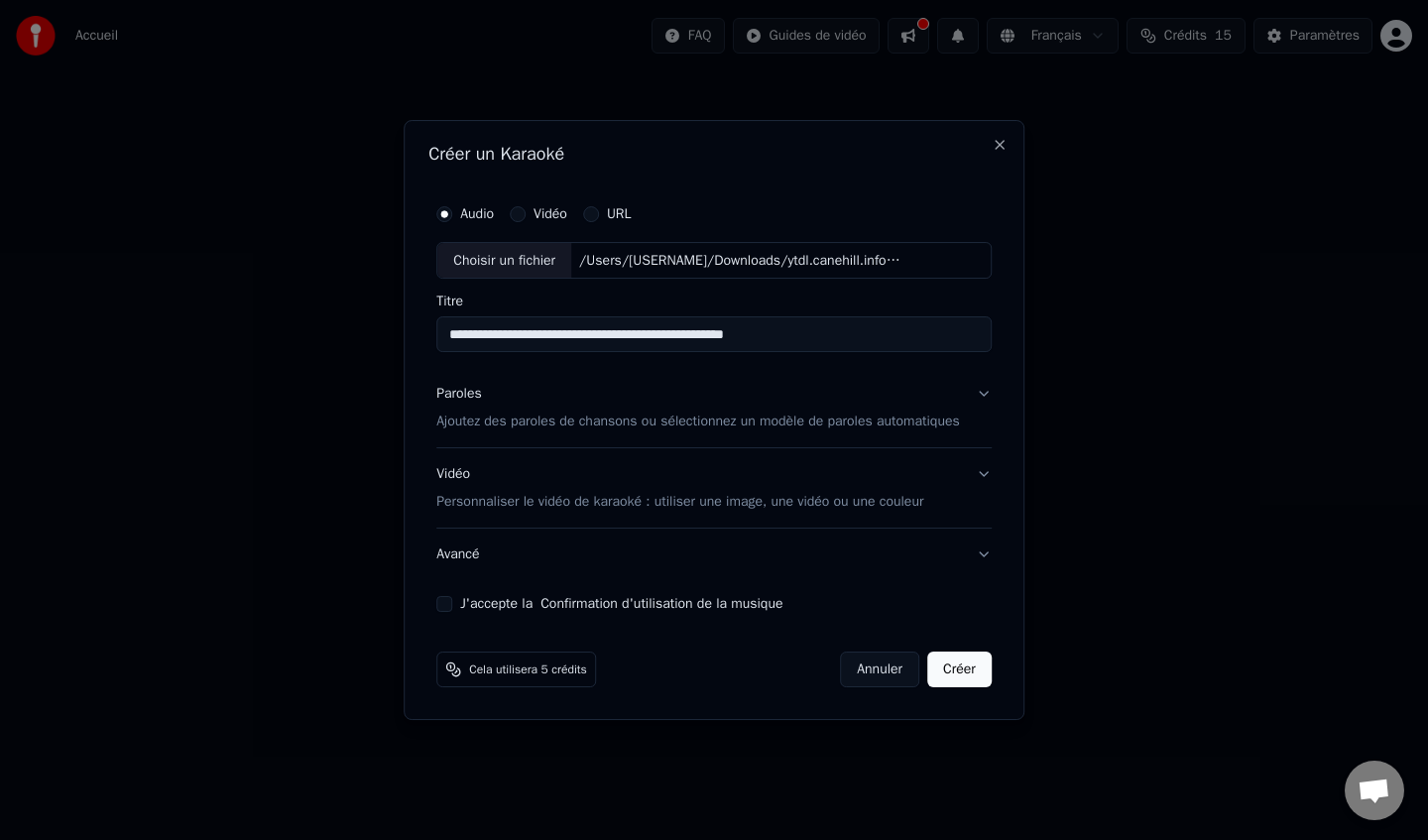 click on "Ajoutez des paroles de chansons ou sélectionnez un modèle de paroles automatiques" at bounding box center (698, 422) 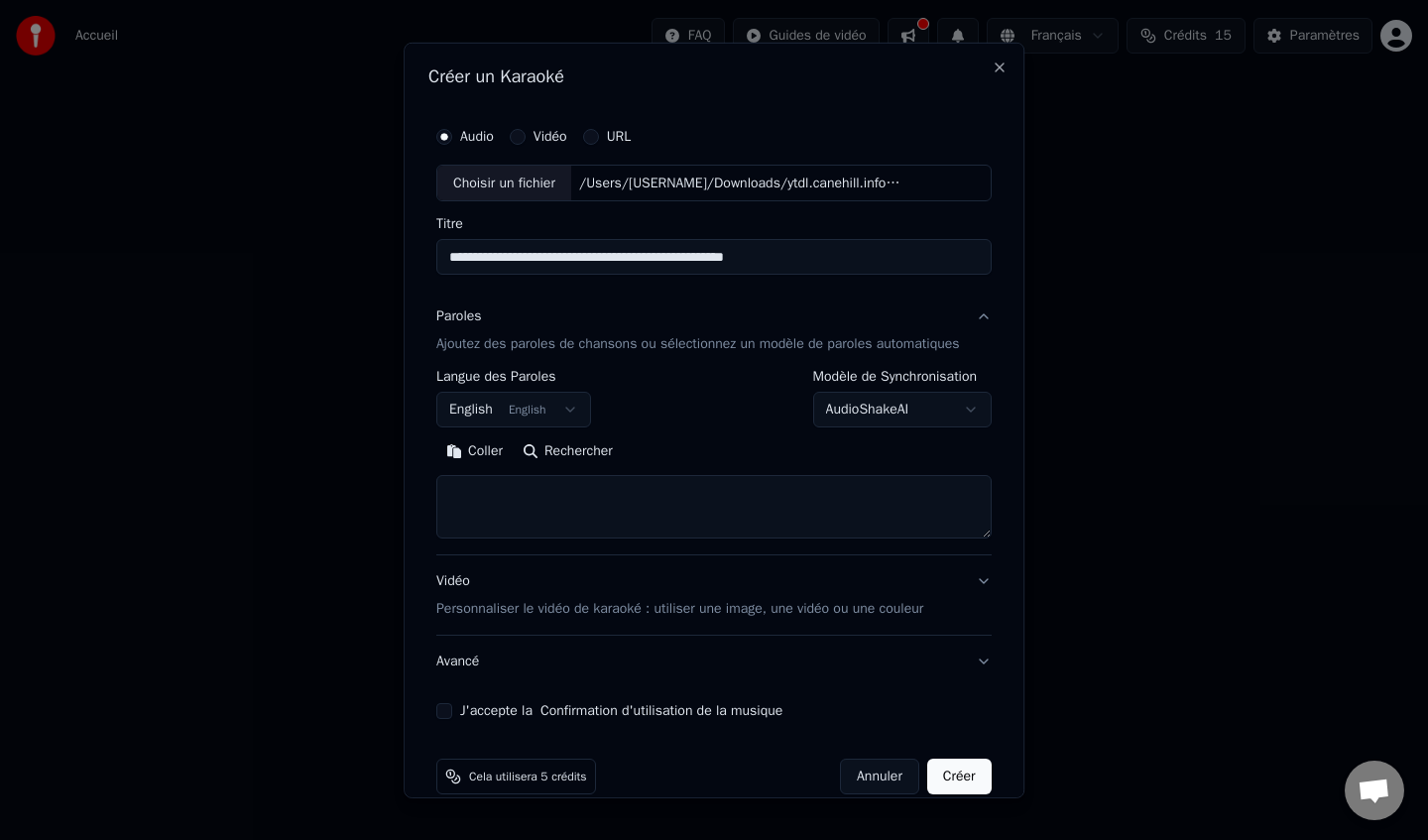 click on "English English" at bounding box center [514, 410] 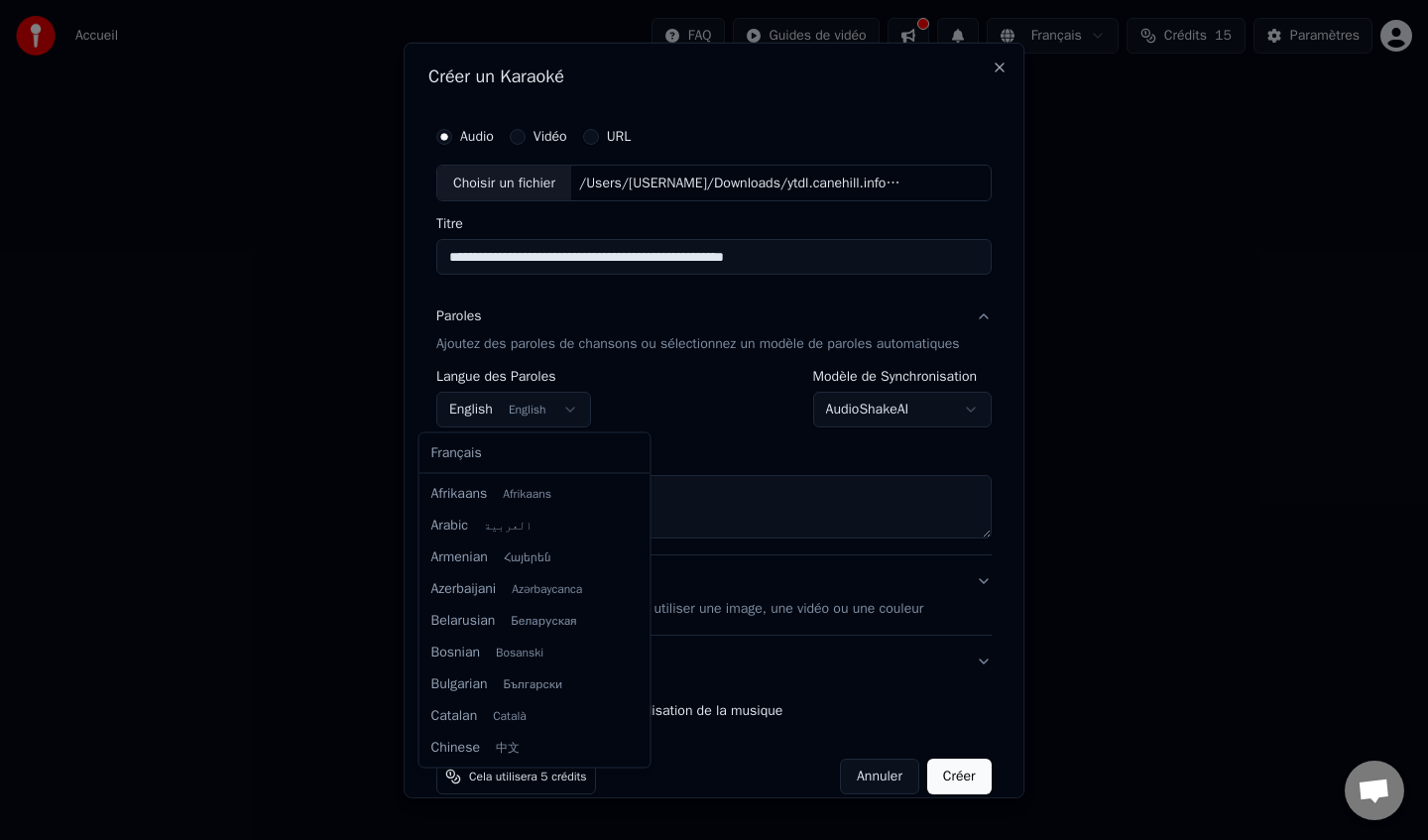 scroll, scrollTop: 159, scrollLeft: 0, axis: vertical 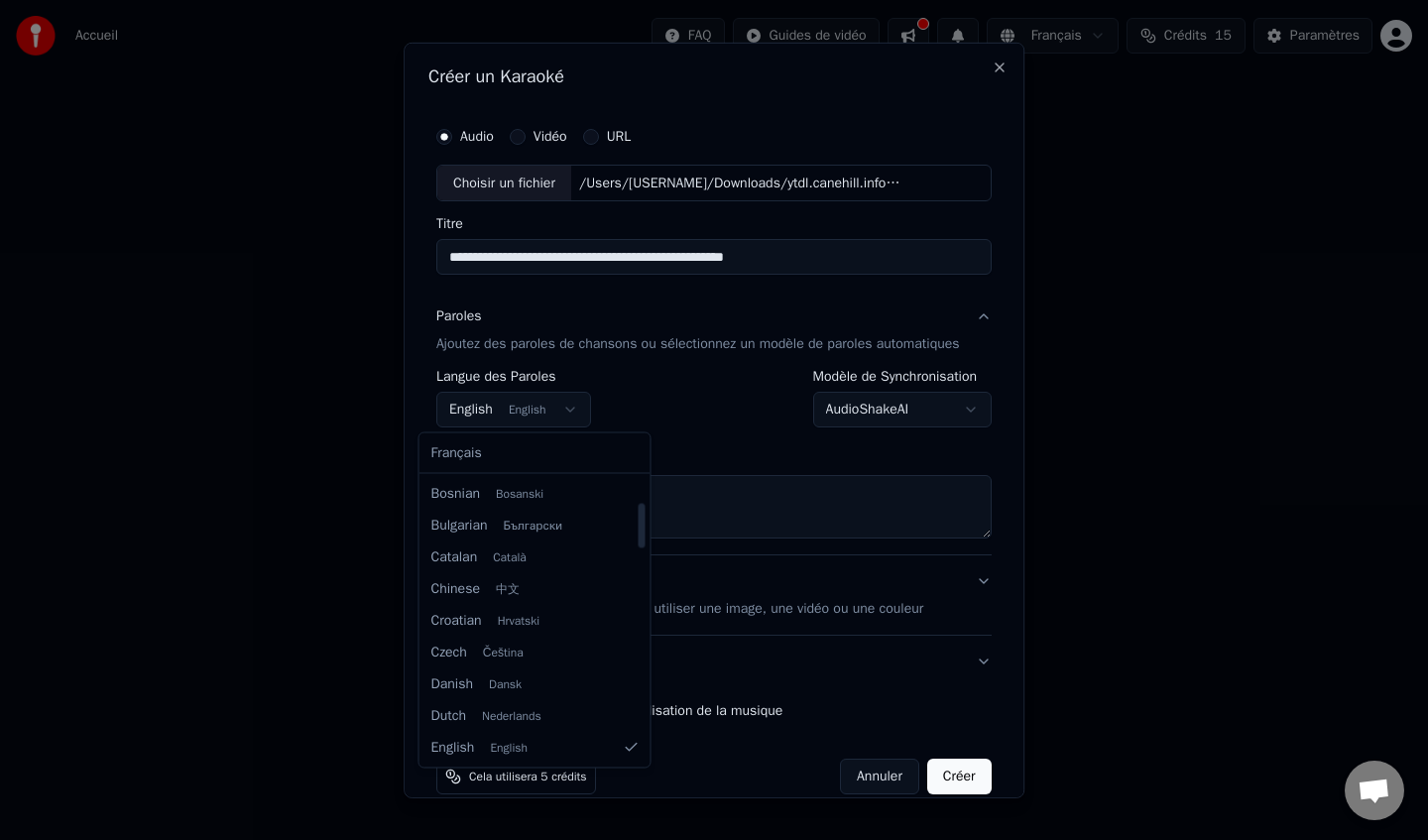 select on "**" 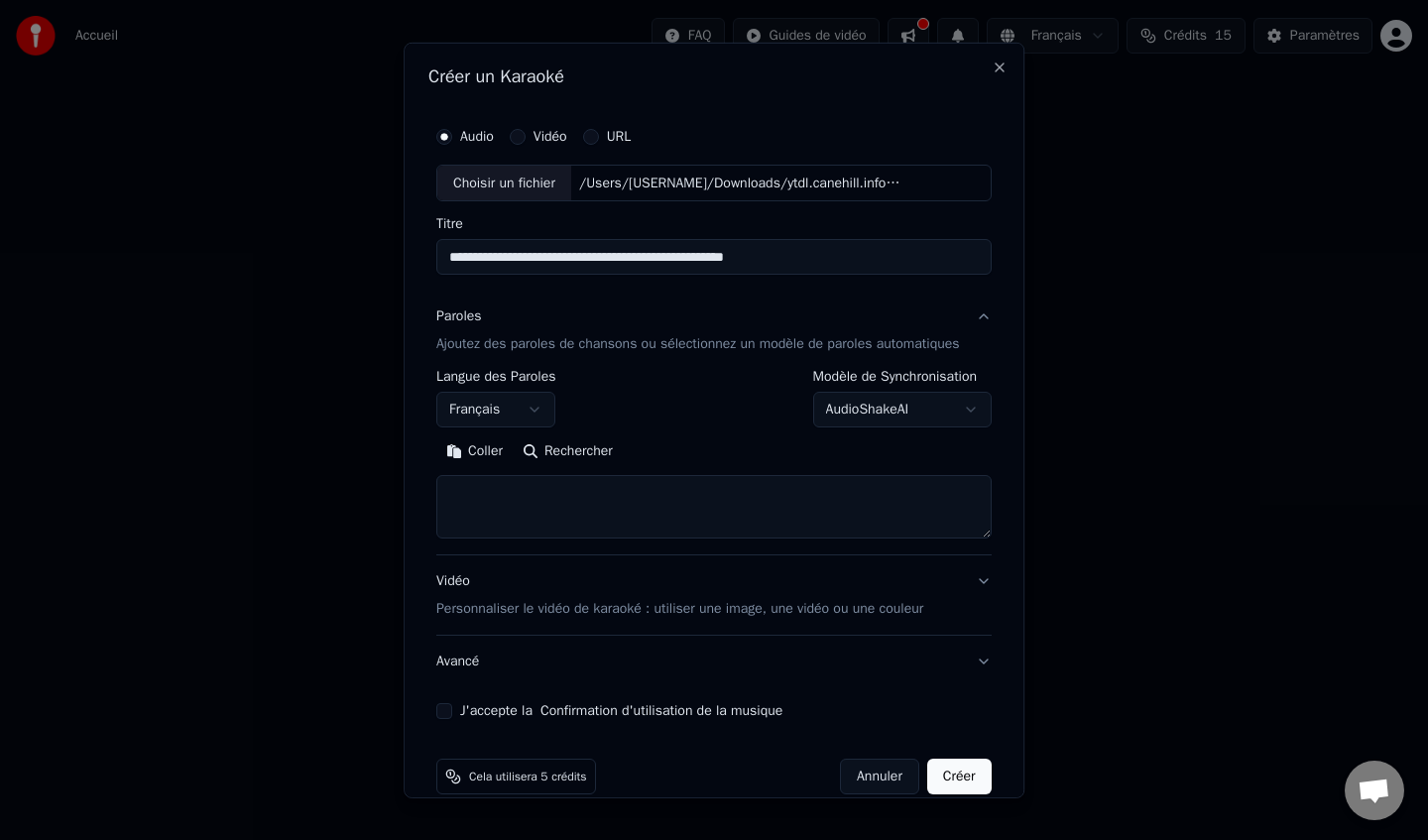 click at bounding box center [714, 507] 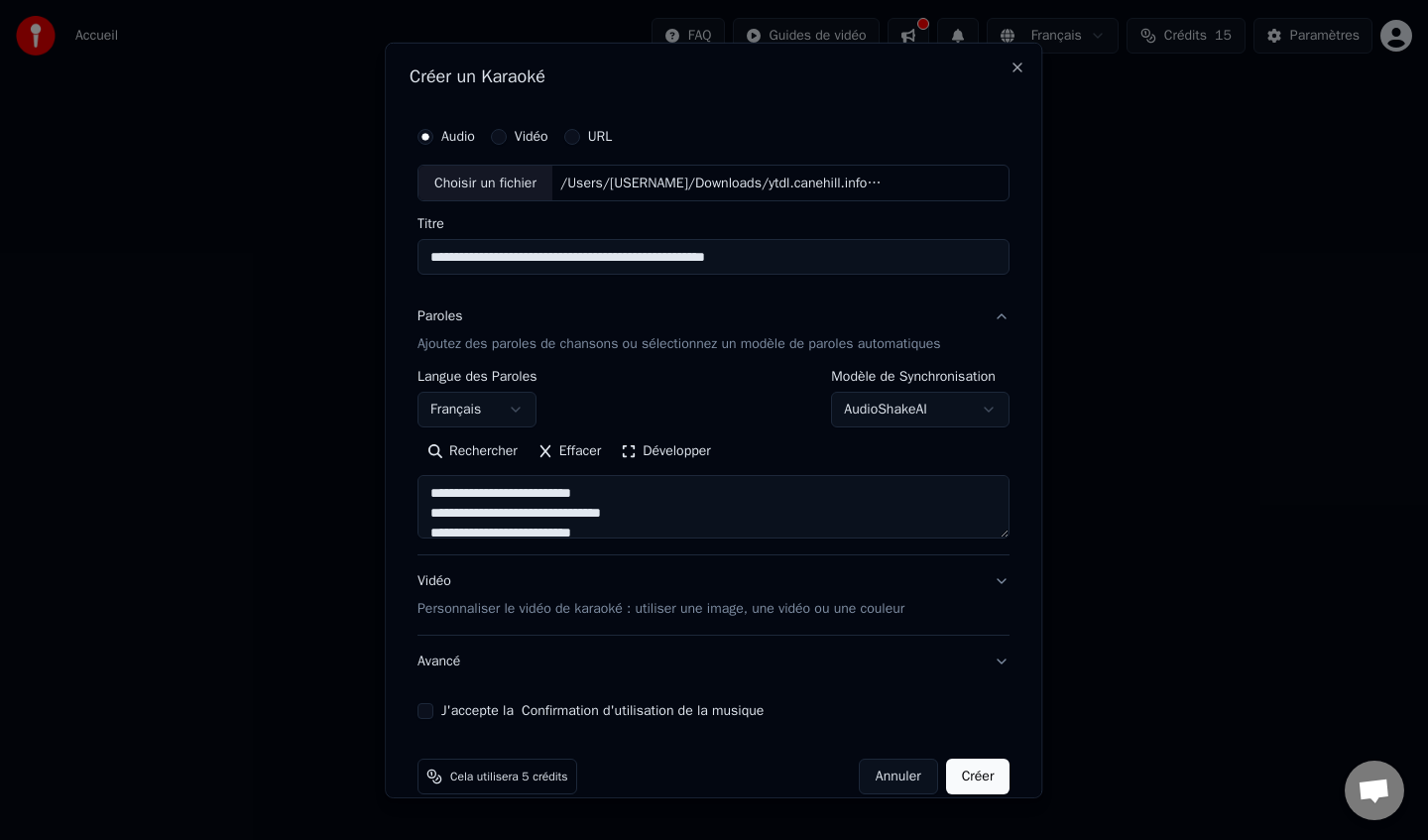 scroll, scrollTop: 17, scrollLeft: 0, axis: vertical 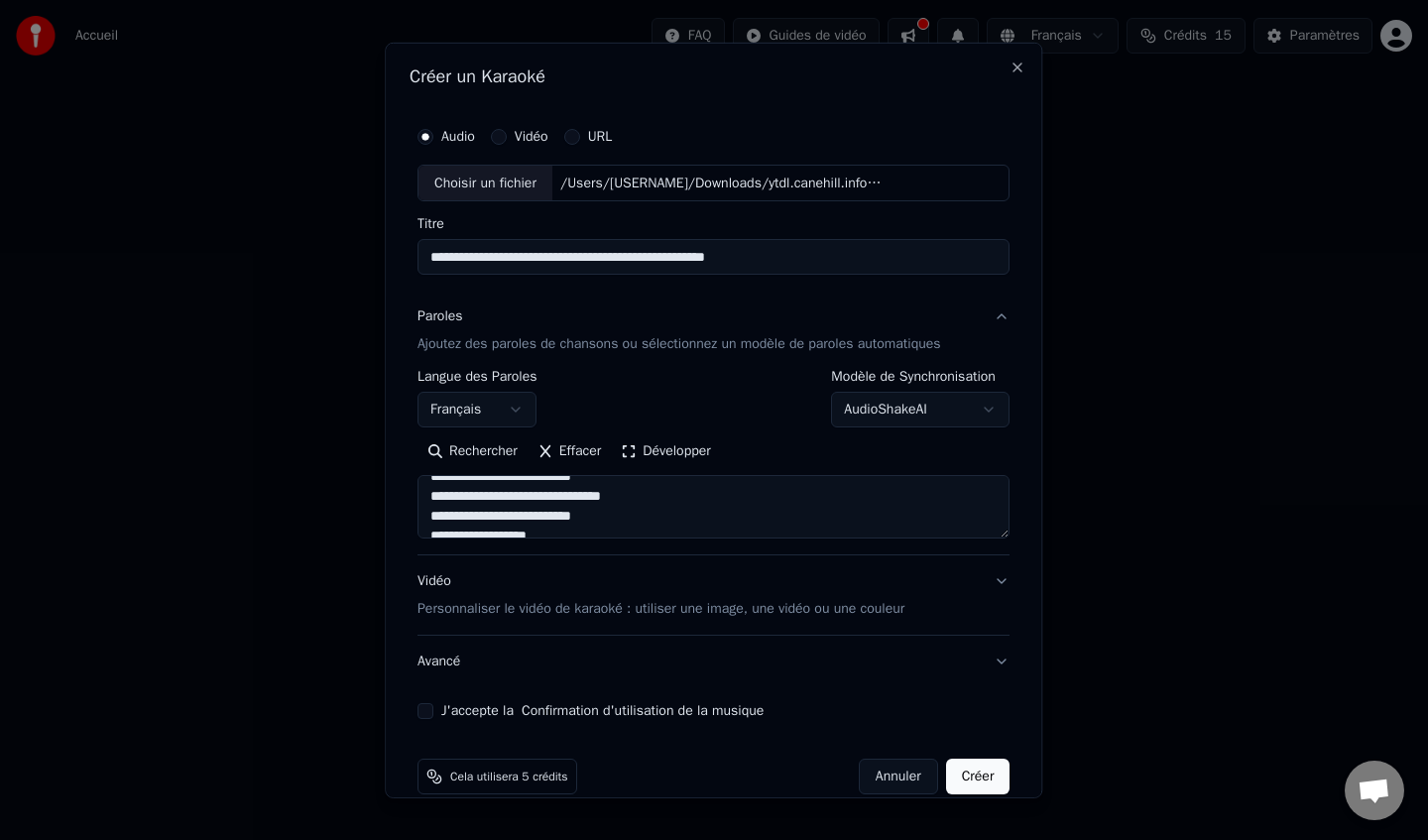 type on "**********" 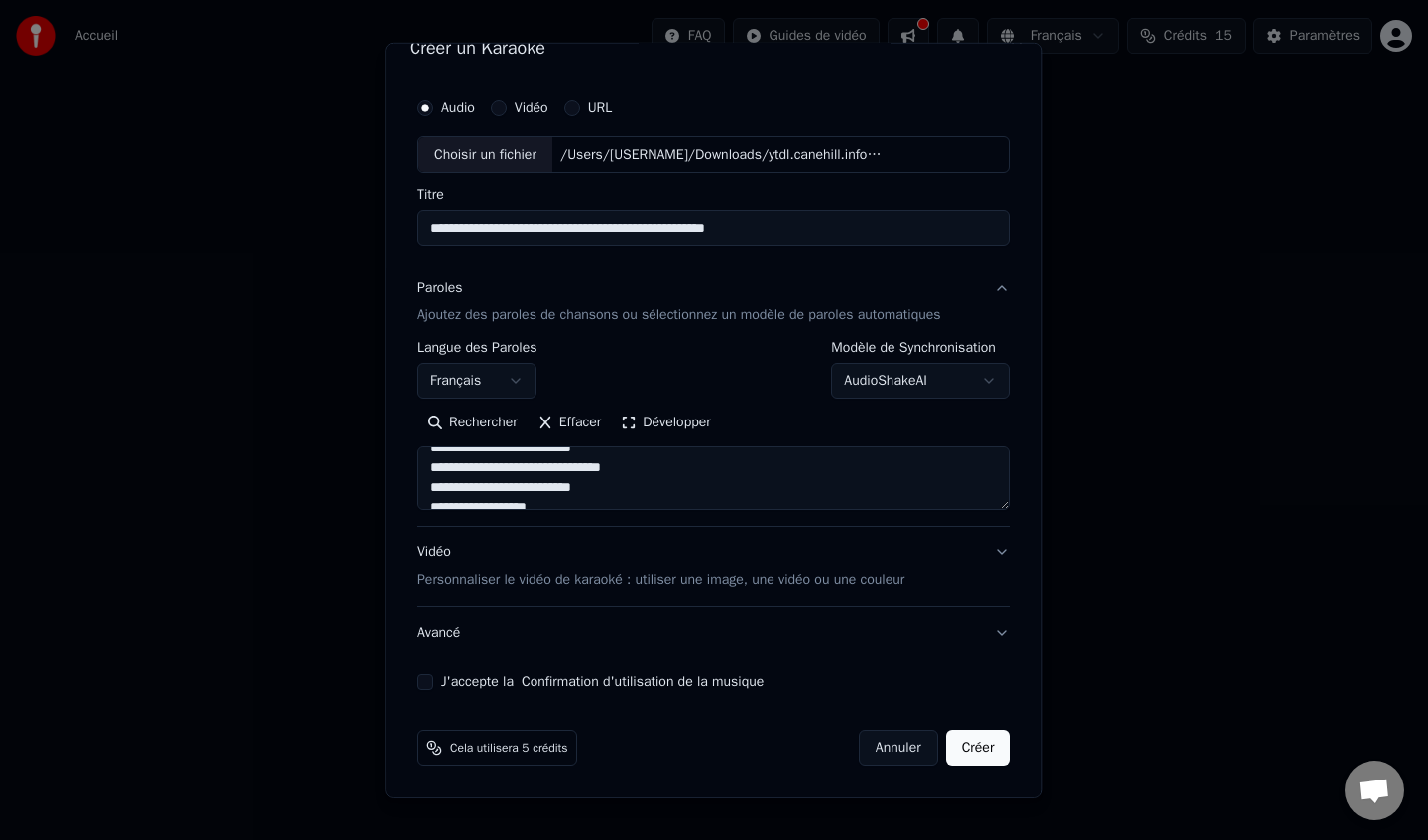 click on "Personnaliser le vidéo de karaoké : utiliser une image, une vidéo ou une couleur" at bounding box center [660, 580] 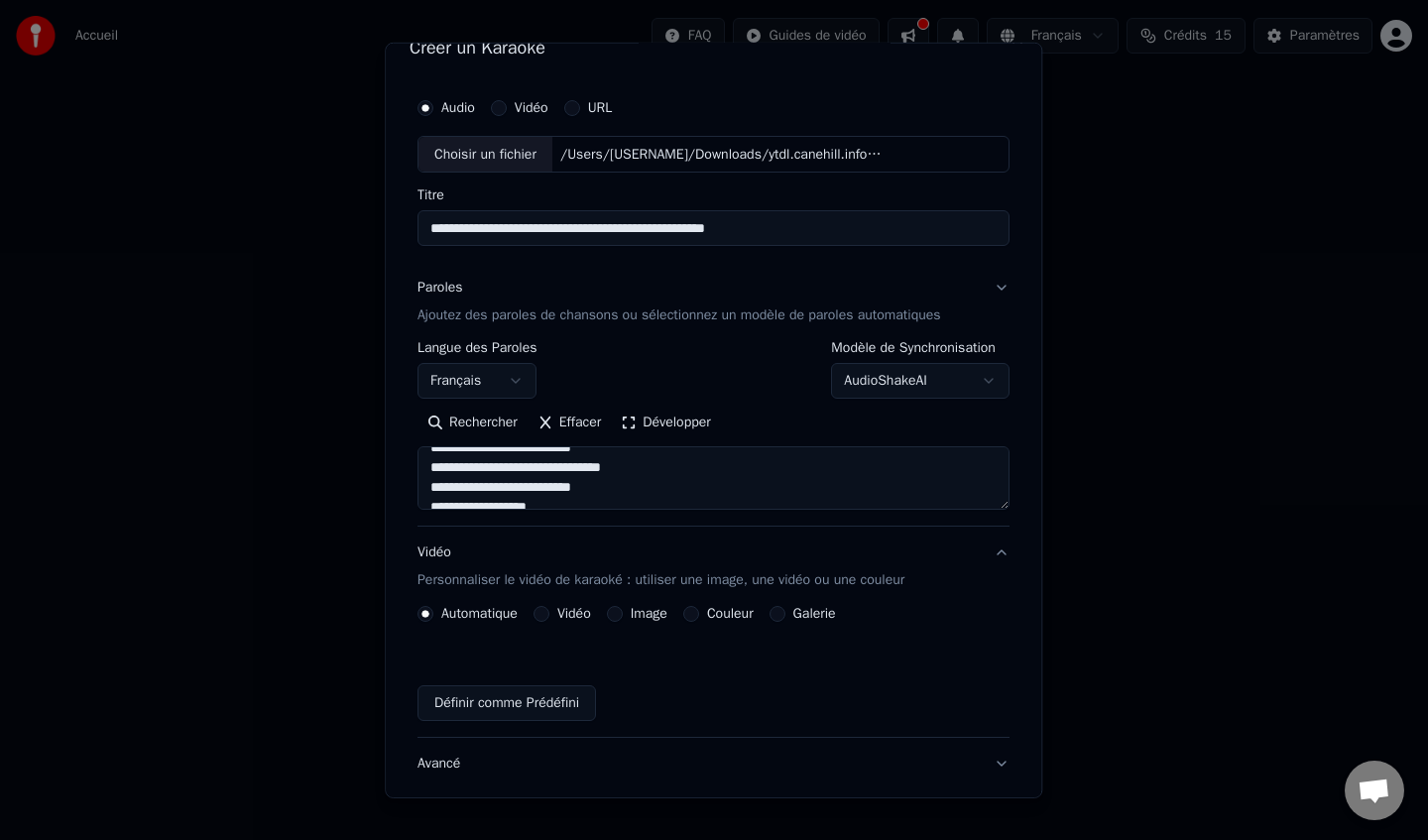scroll, scrollTop: 0, scrollLeft: 0, axis: both 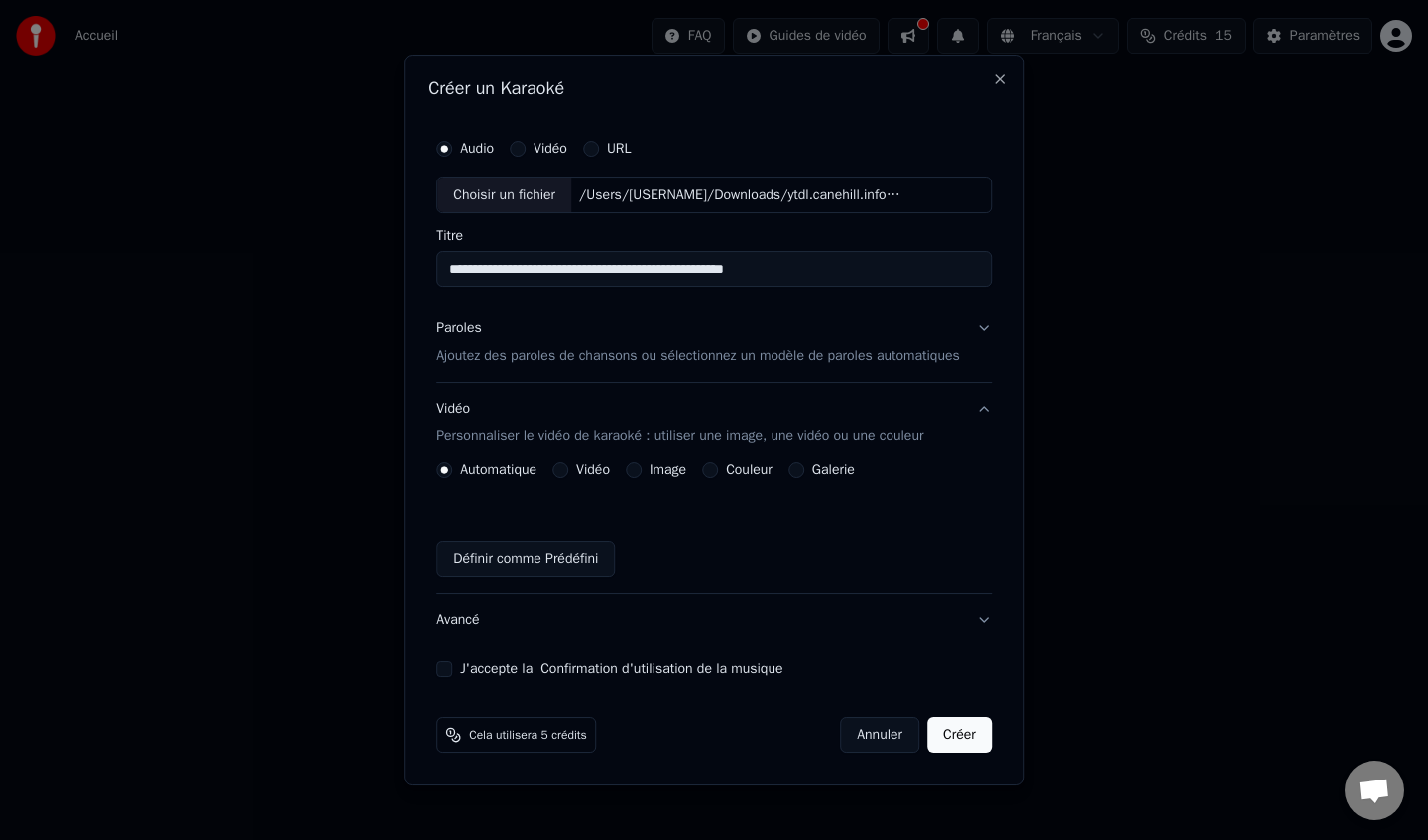 click on "Image" at bounding box center (634, 470) 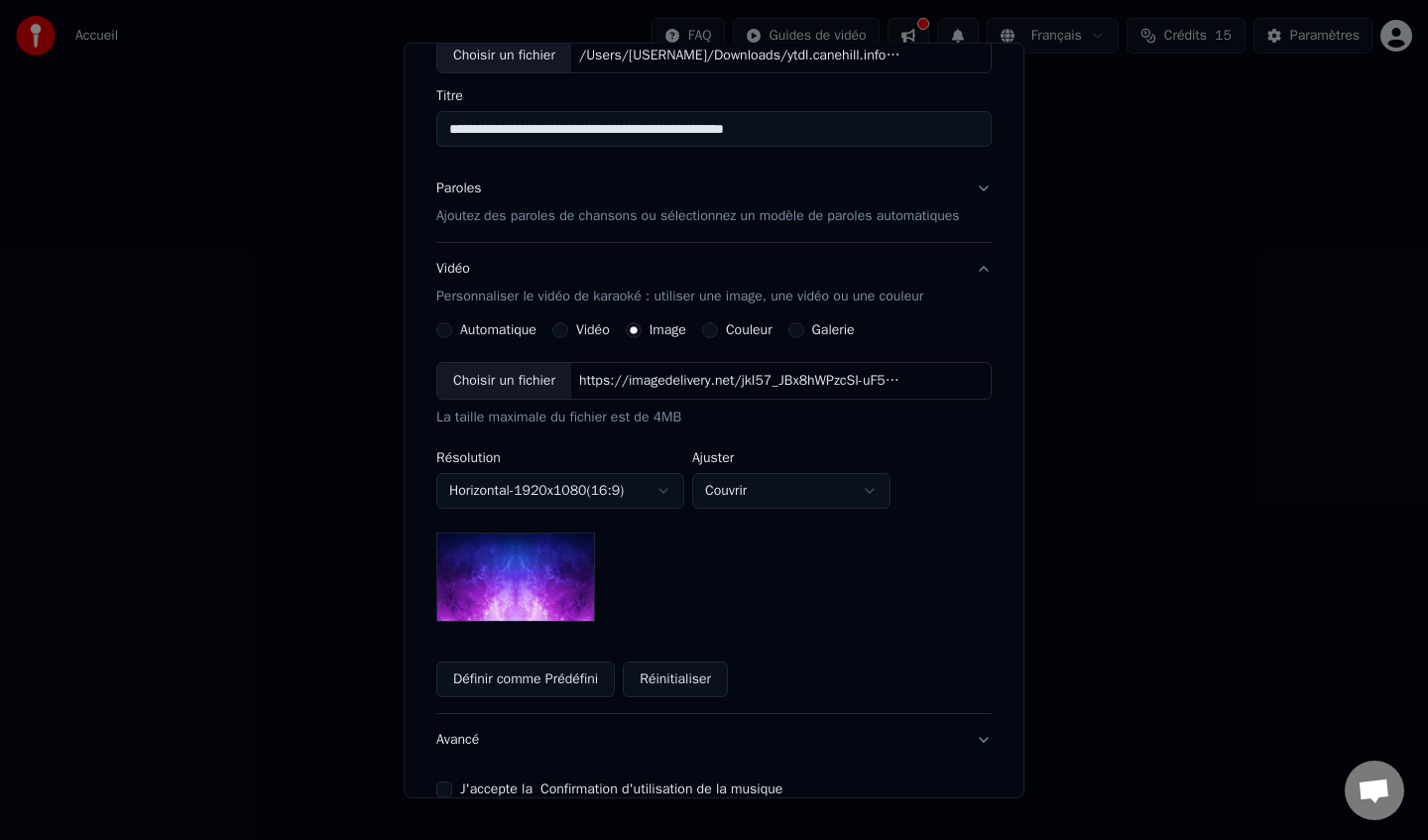 scroll, scrollTop: 129, scrollLeft: 0, axis: vertical 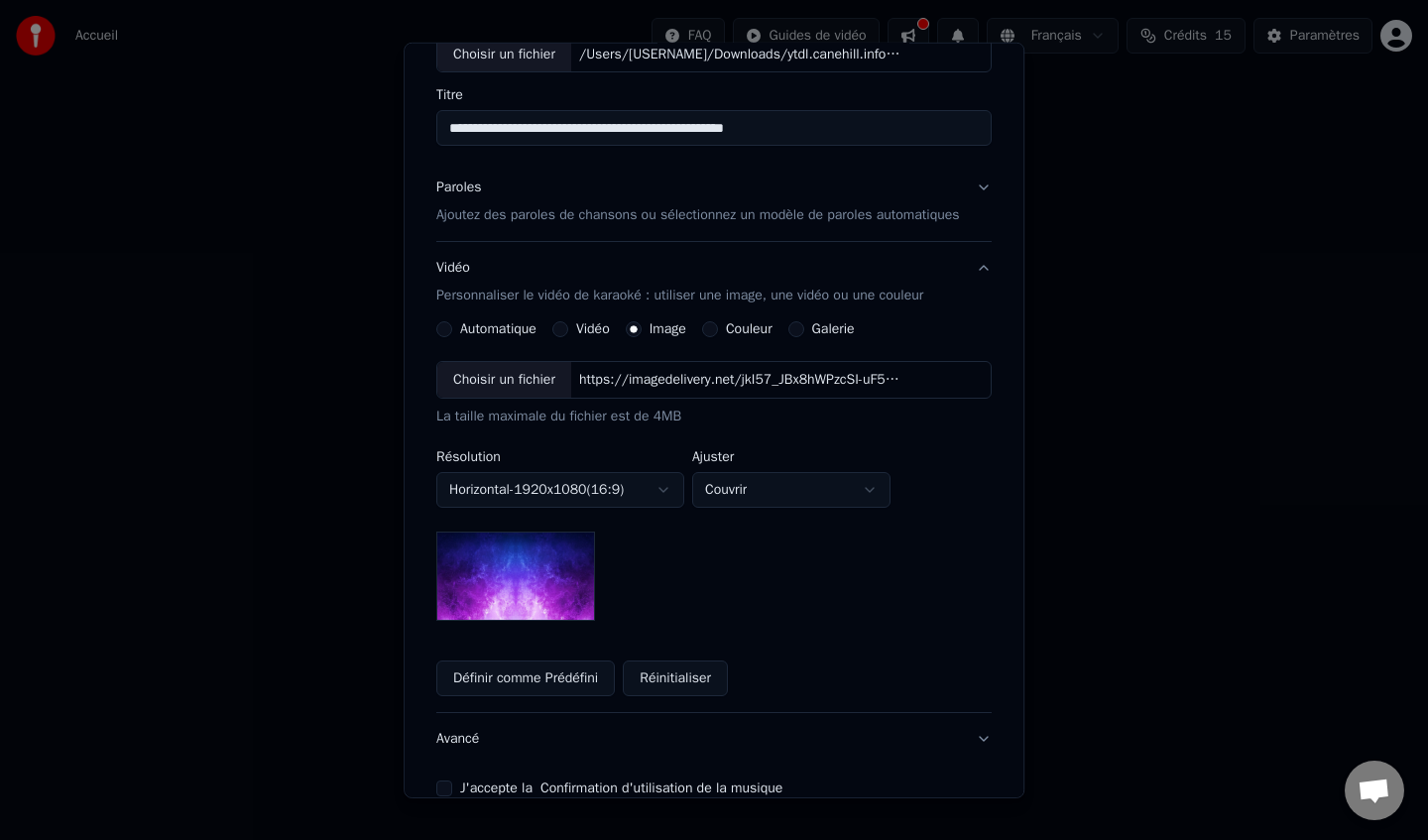 click on "Choisir un fichier" at bounding box center [504, 380] 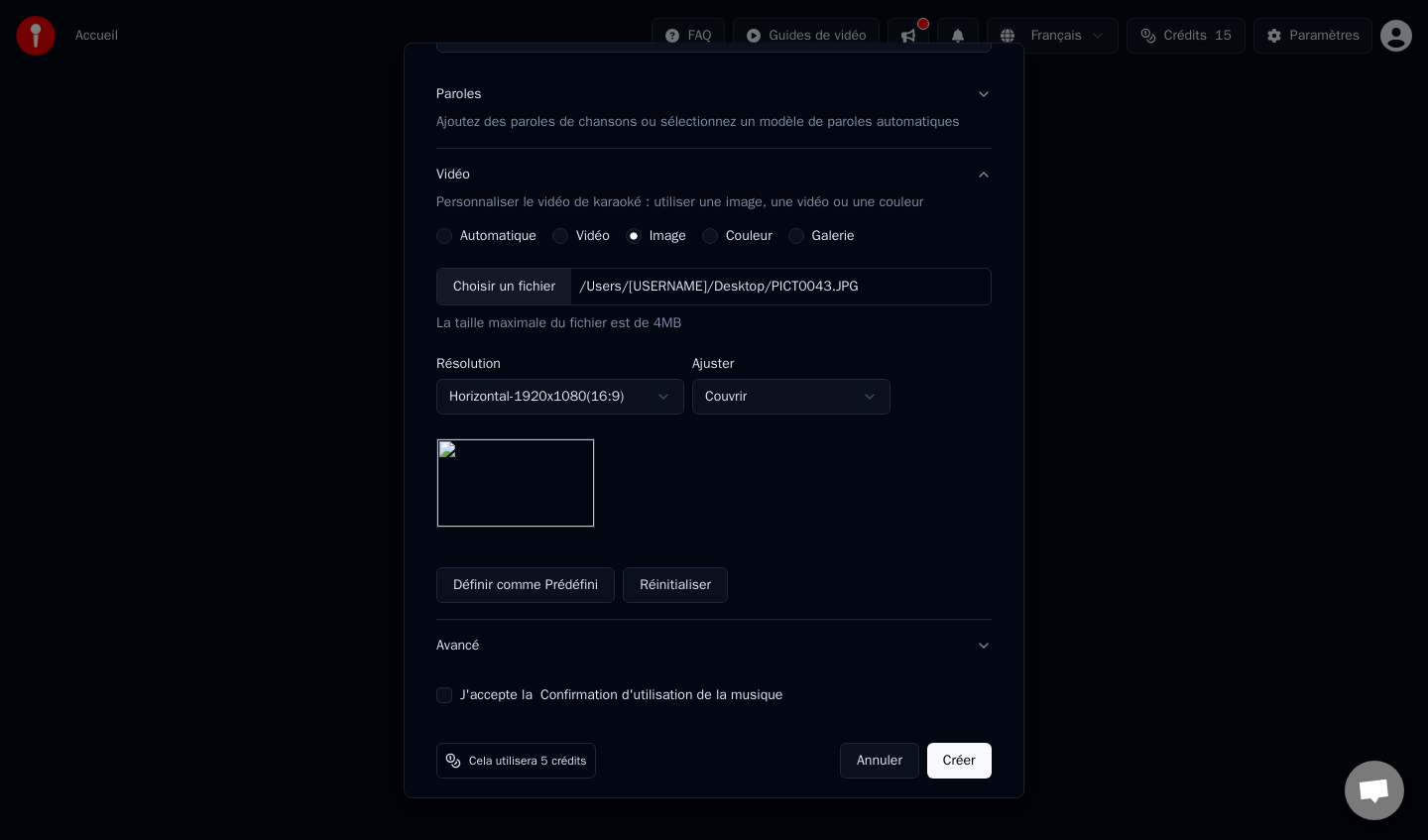 scroll, scrollTop: 235, scrollLeft: 0, axis: vertical 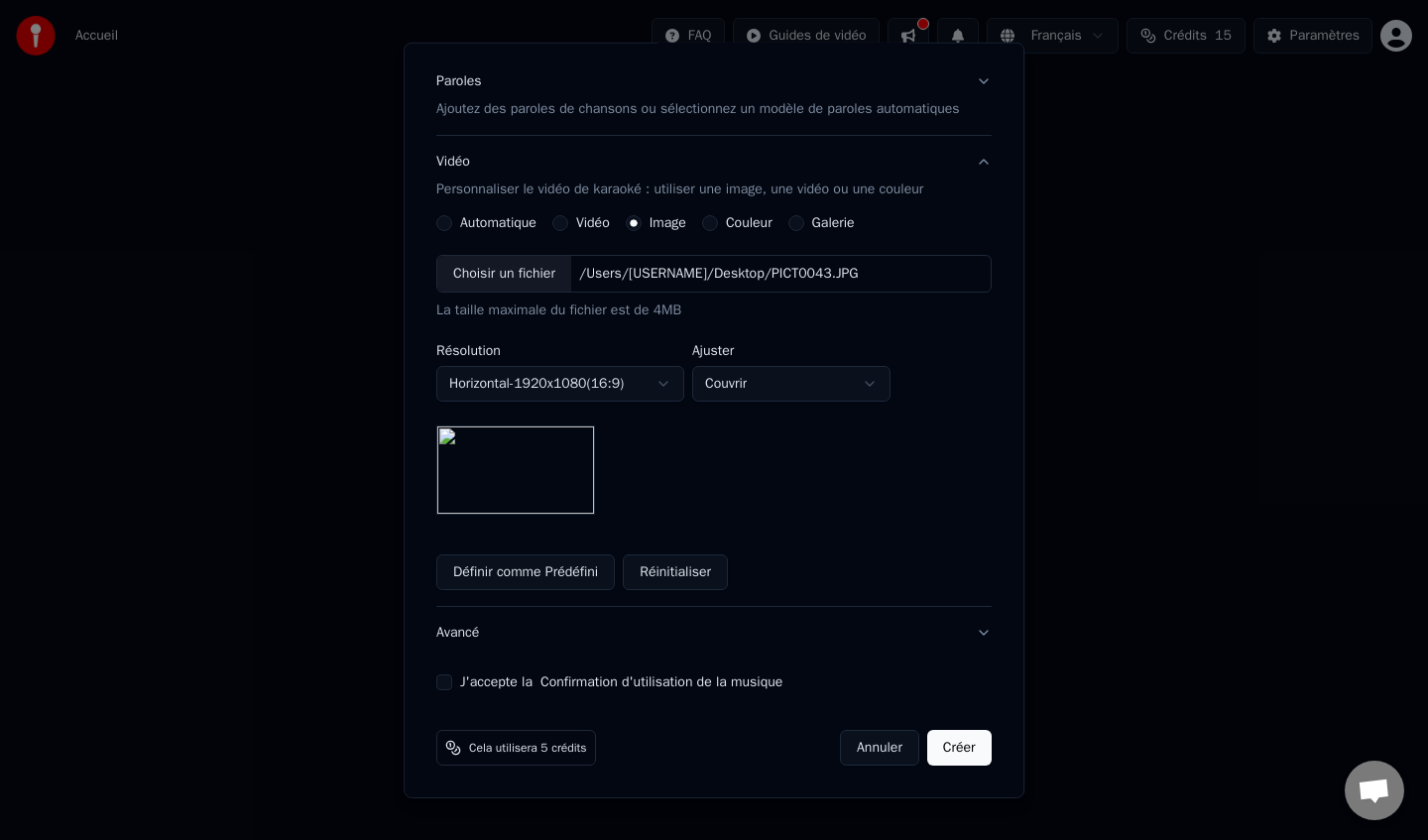 click on "J'accepte la   Confirmation d'utilisation de la musique" at bounding box center [444, 682] 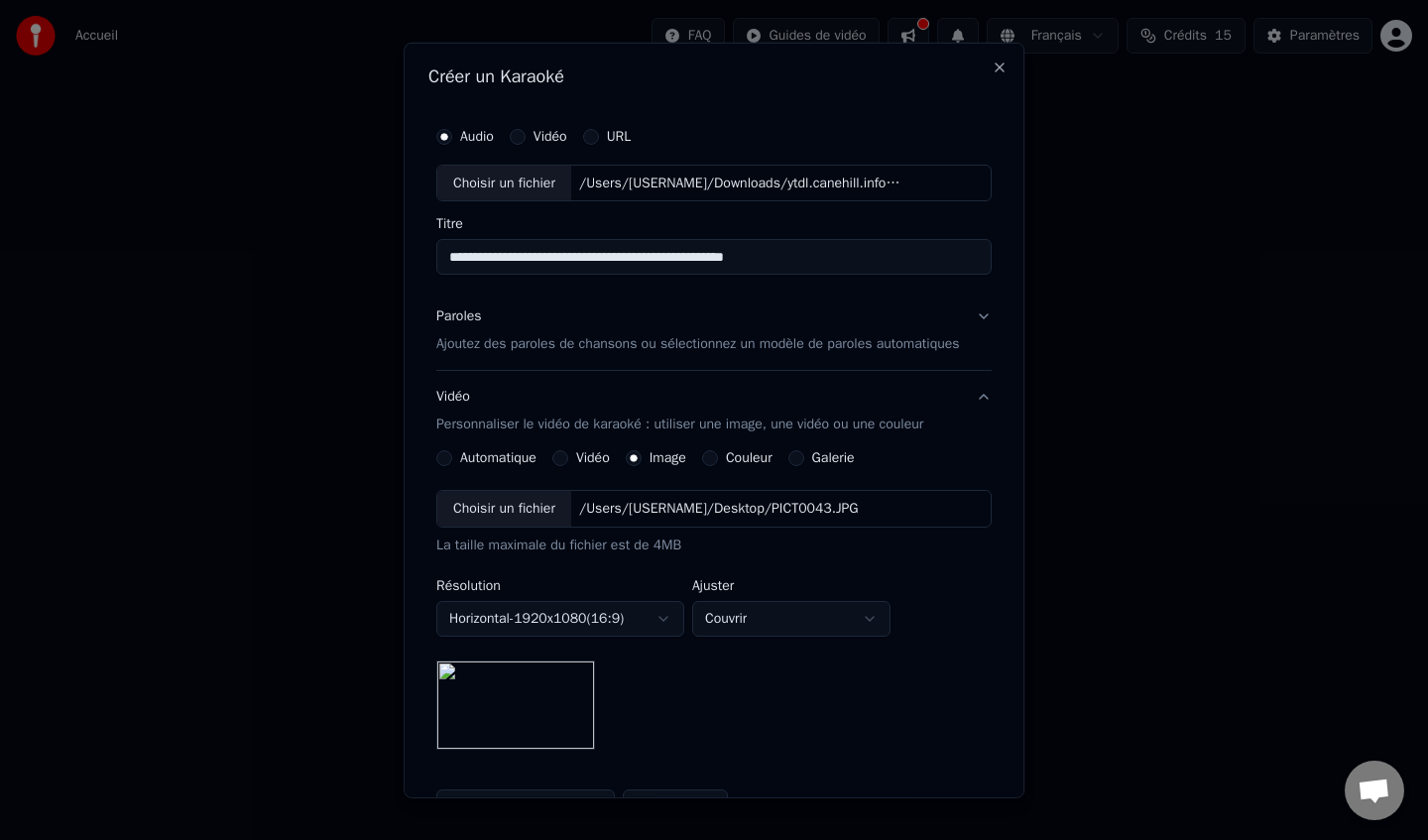 scroll, scrollTop: 64, scrollLeft: 0, axis: vertical 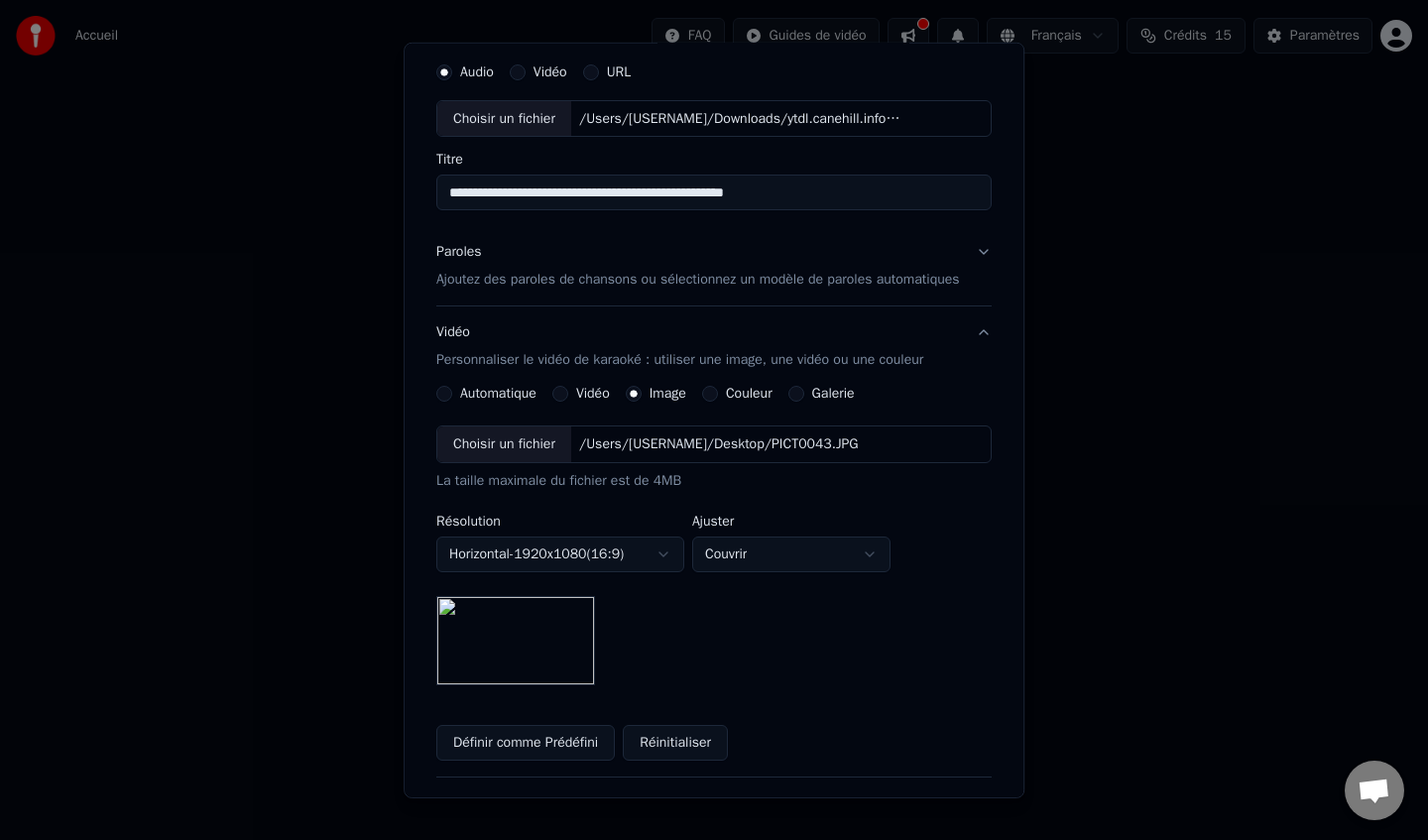 click on "Ajoutez des paroles de chansons ou sélectionnez un modèle de paroles automatiques" at bounding box center [698, 280] 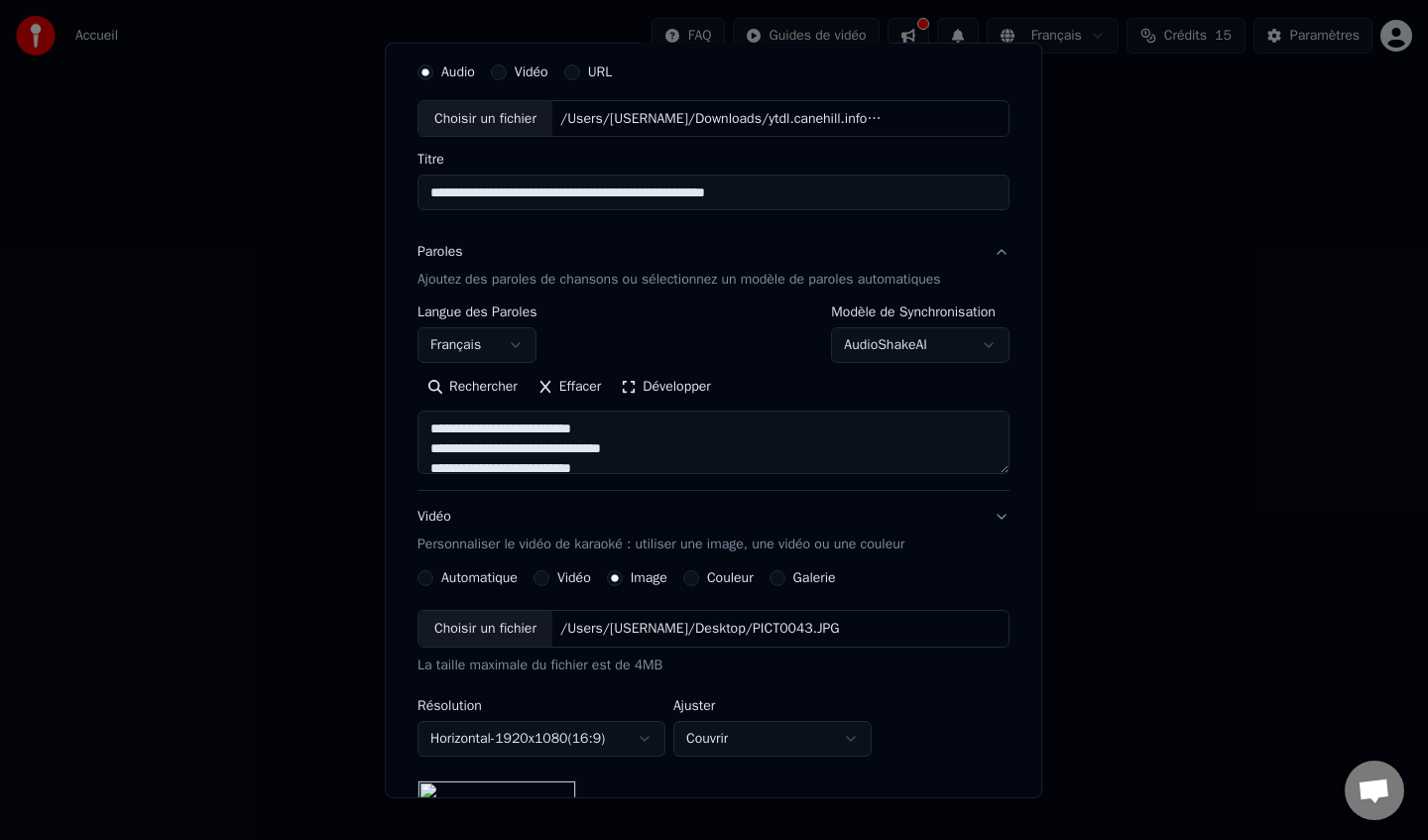 scroll, scrollTop: 29, scrollLeft: 0, axis: vertical 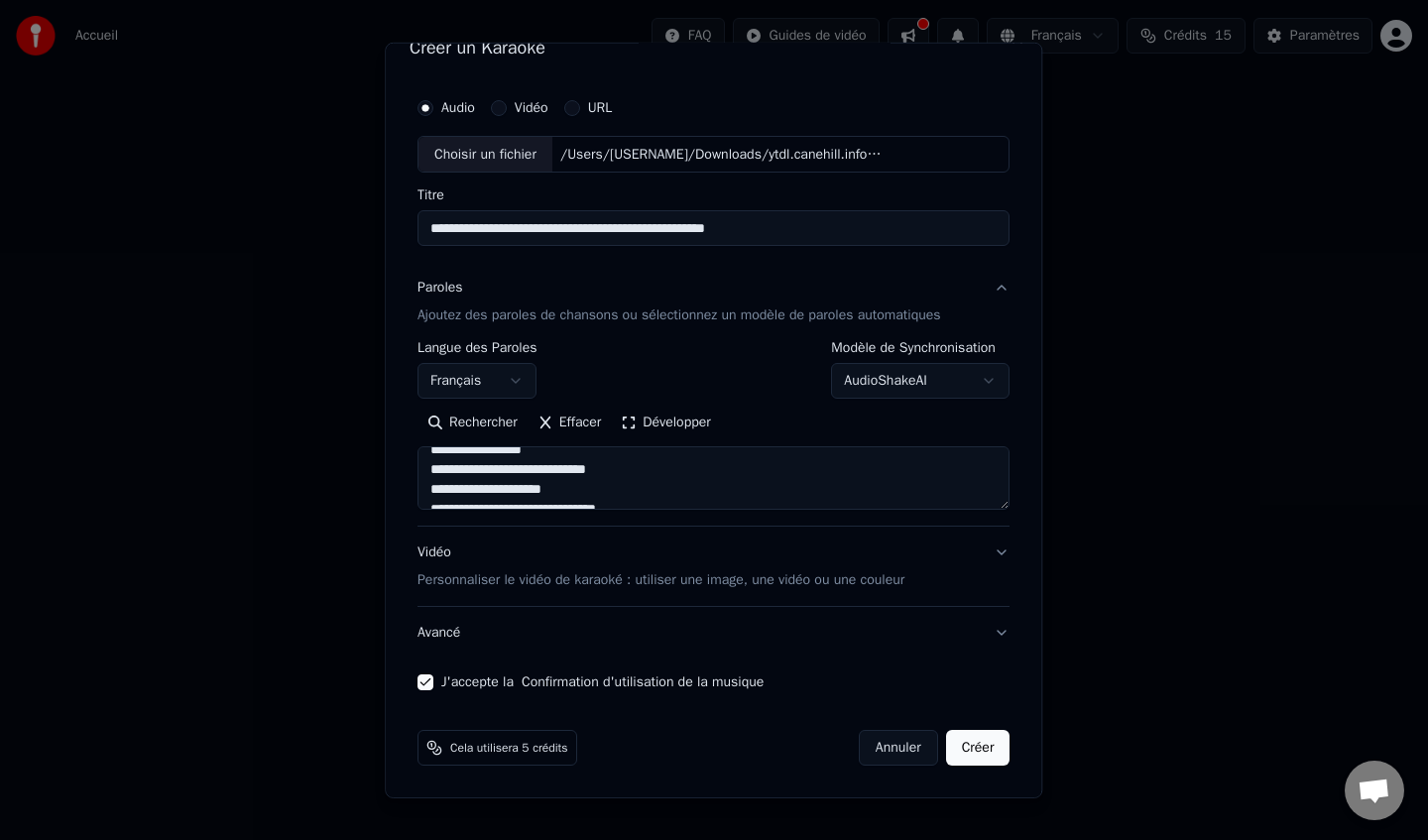 click on "Créer" at bounding box center (978, 748) 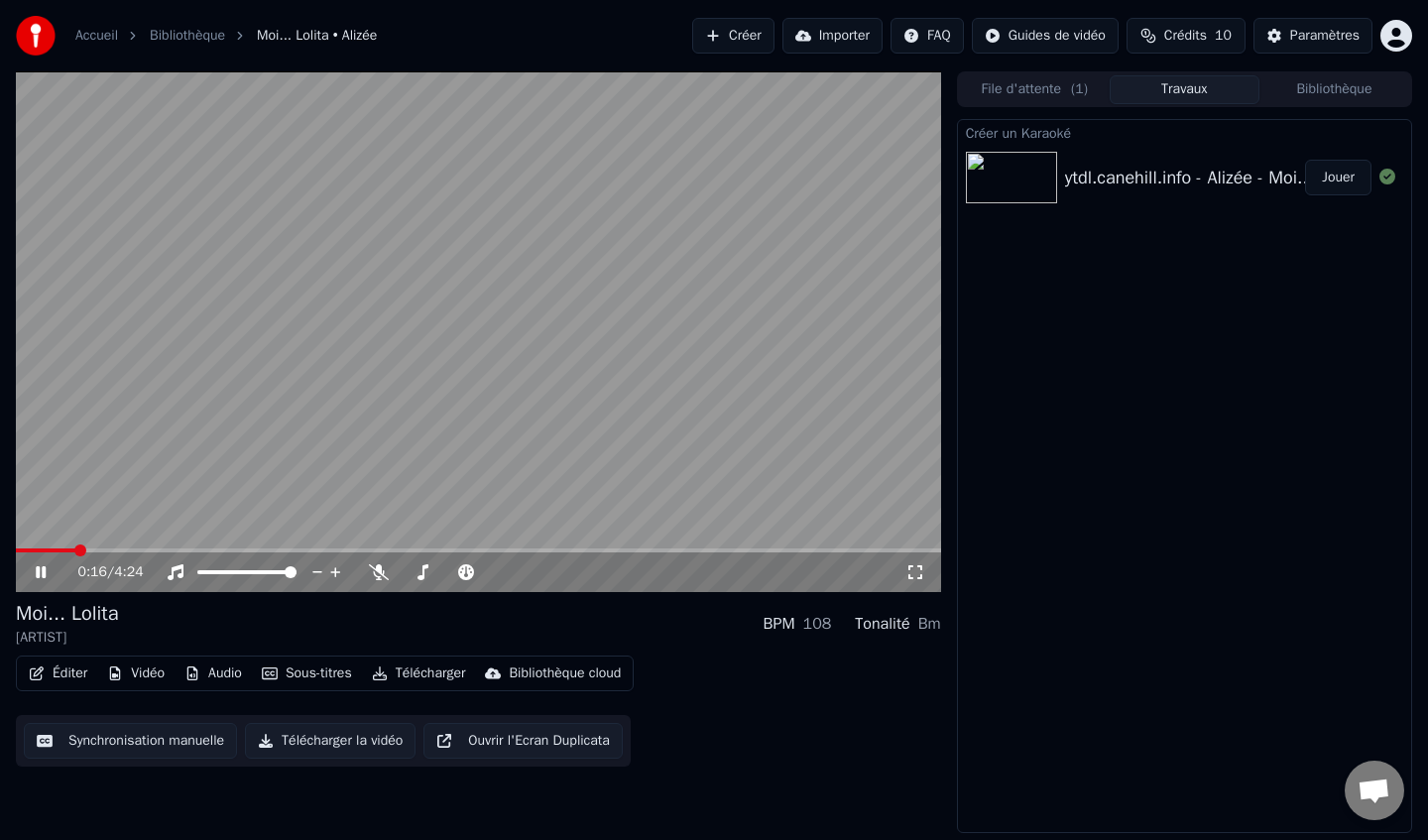 click 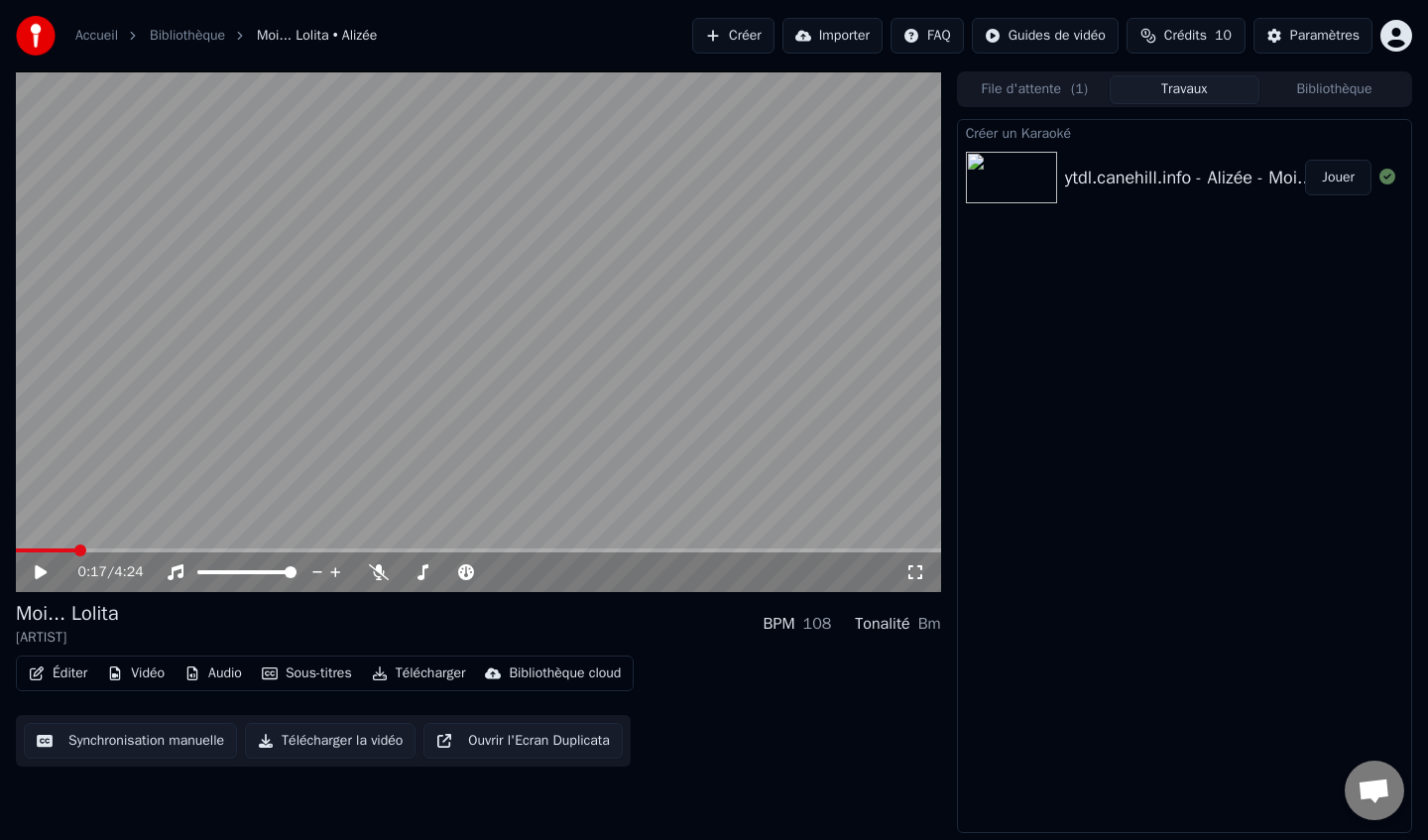 click on "ytdl.canehill.info - Alizée - Moi... Lolita (320 KBps) Jouer" at bounding box center [1184, 178] 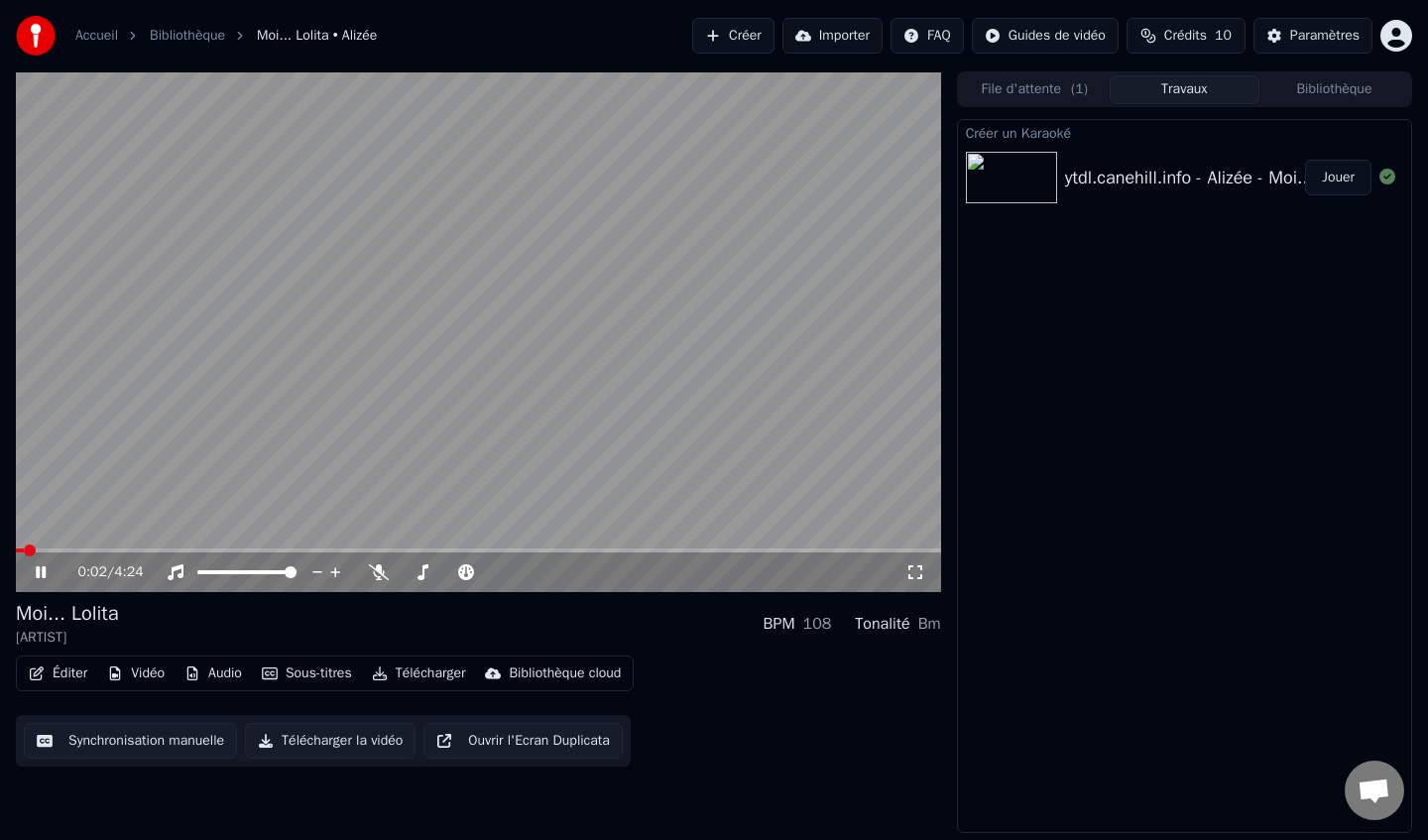click at bounding box center (478, 550) 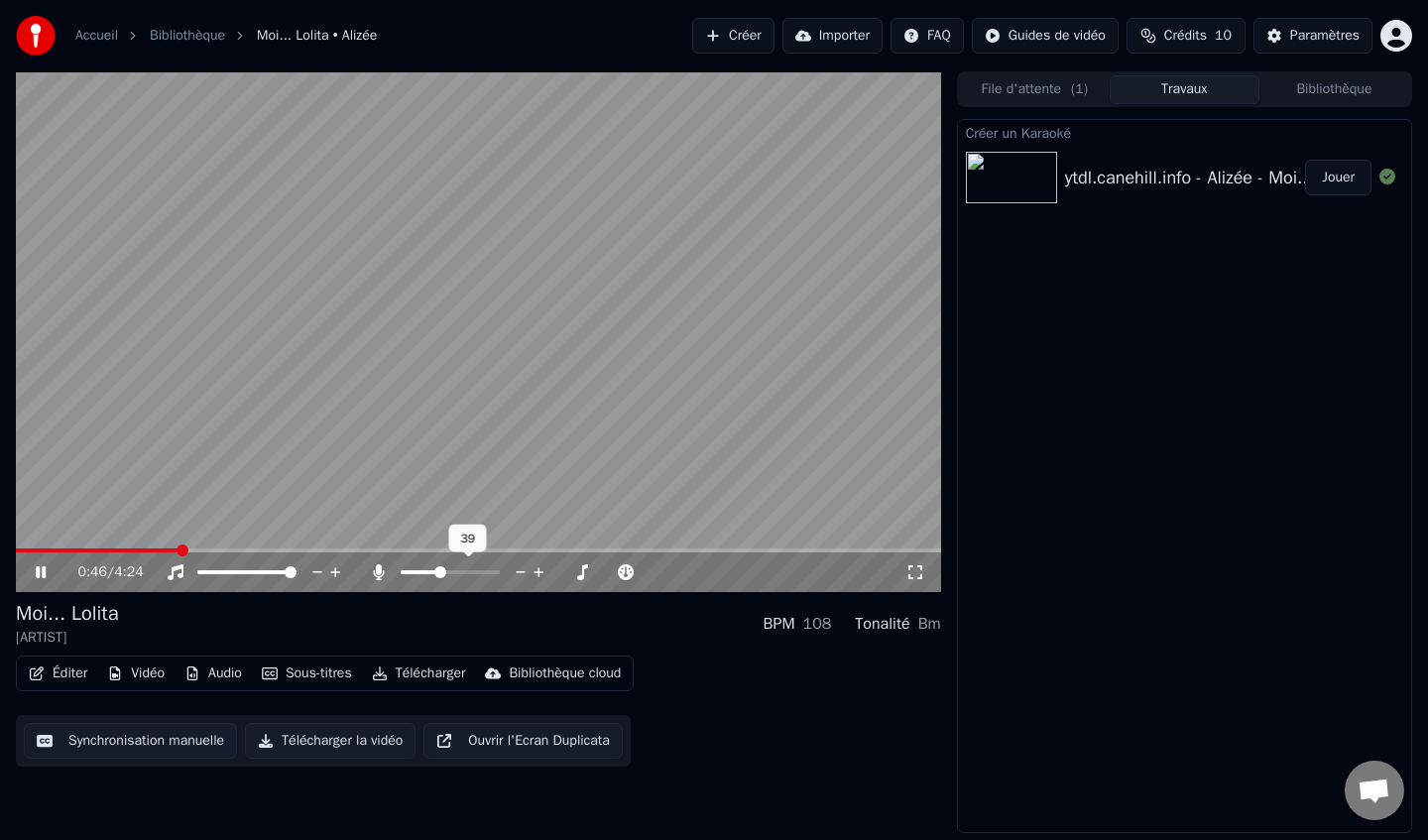 click at bounding box center (440, 572) 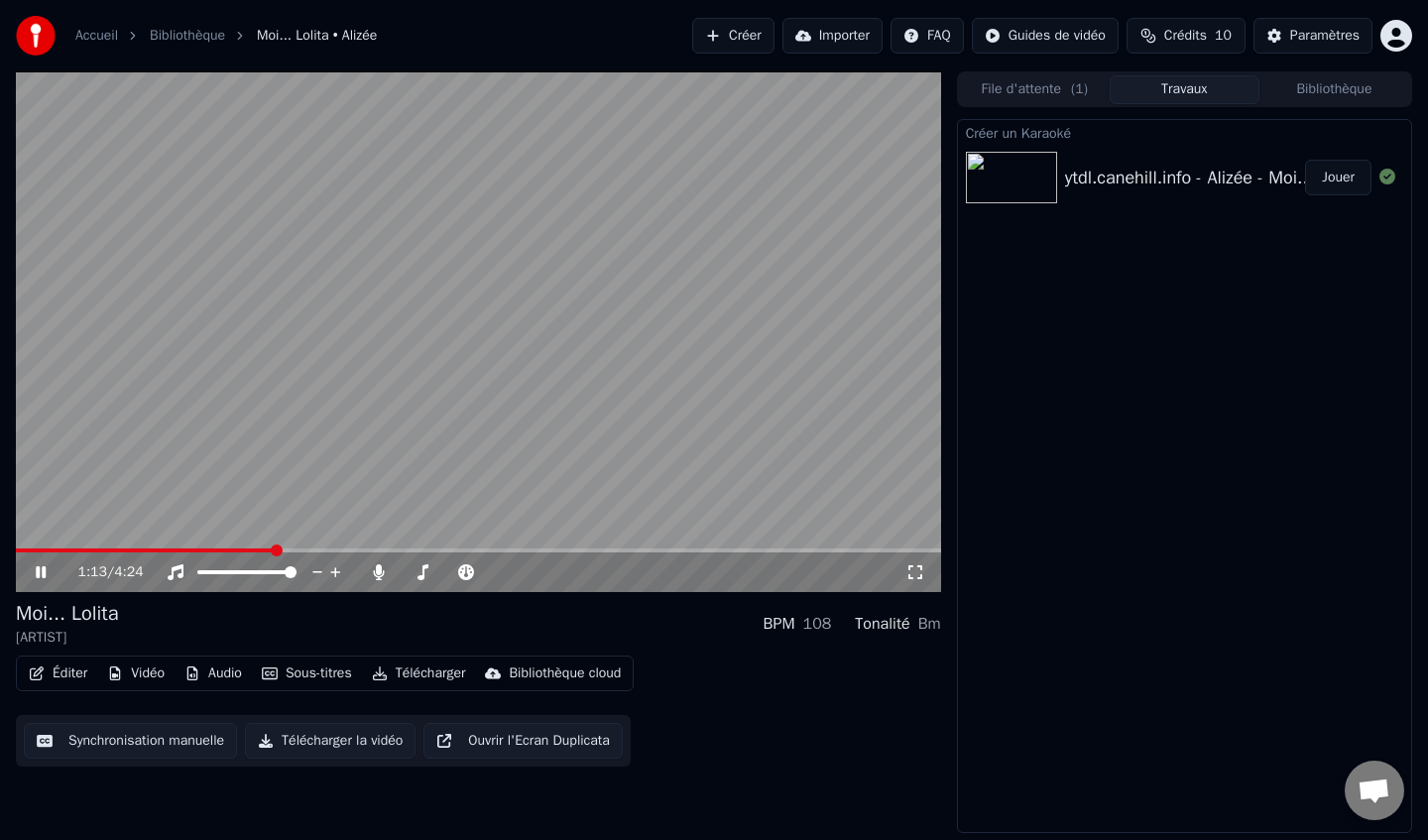 click 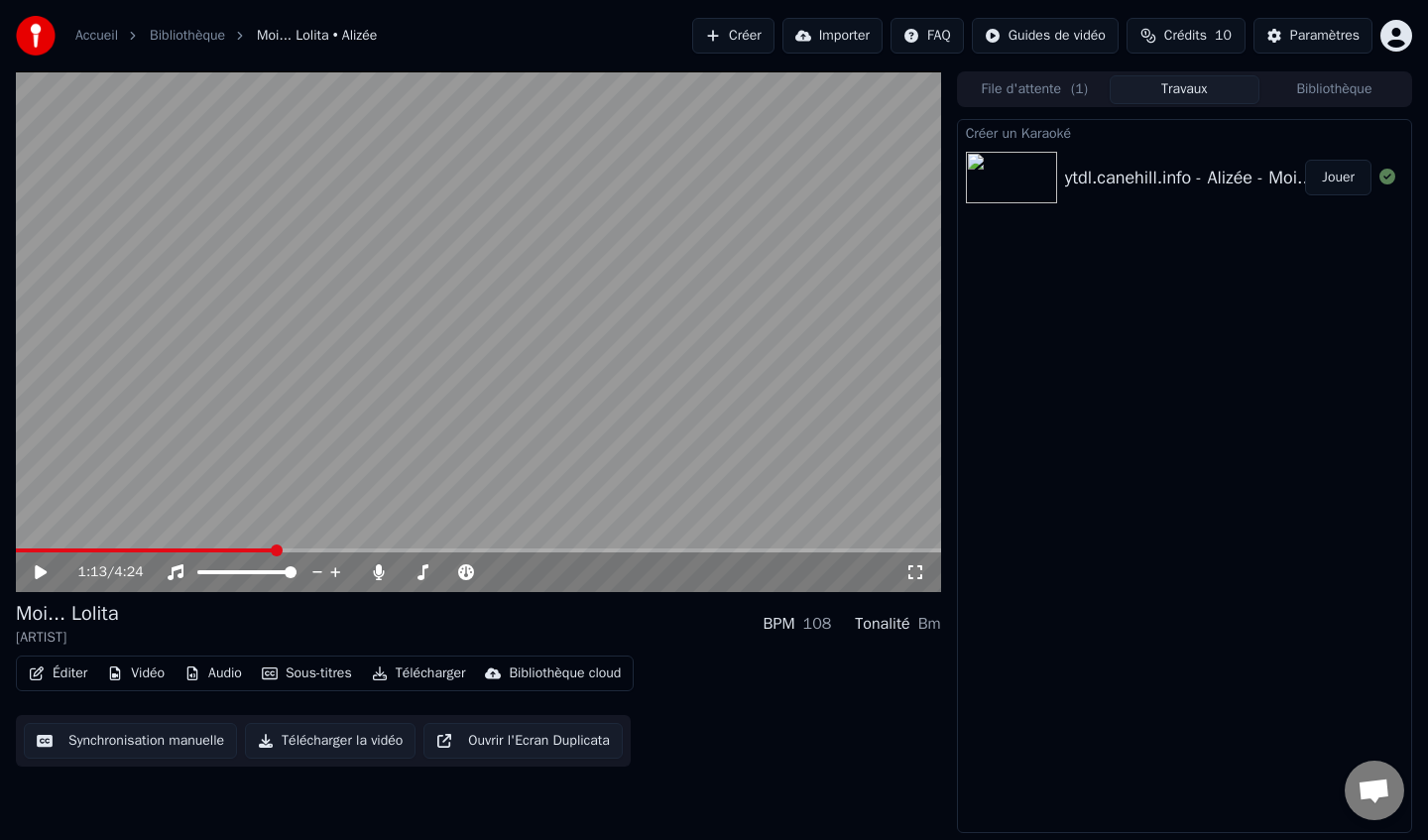 click on "Bibliothèque" at bounding box center (187, 36) 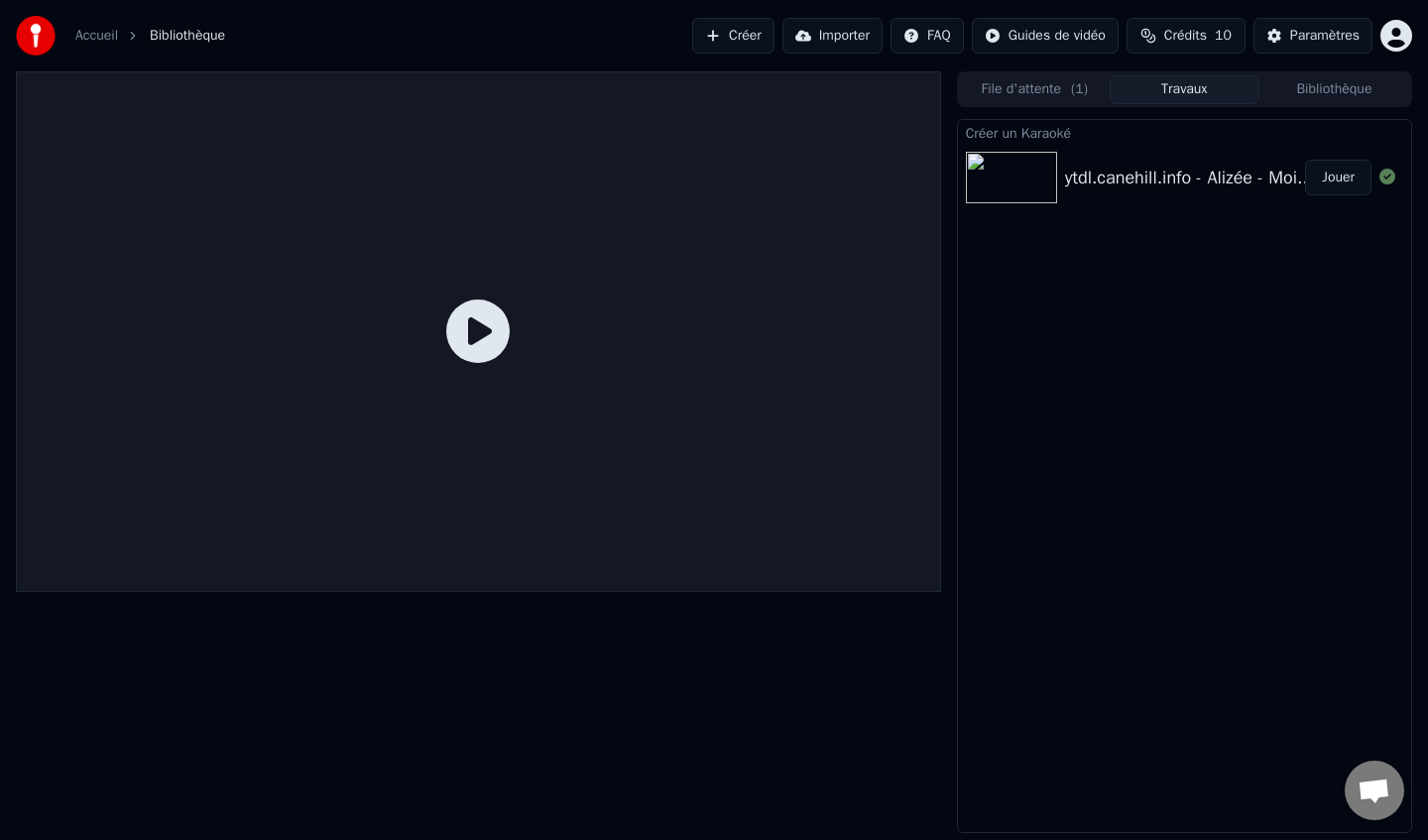 click 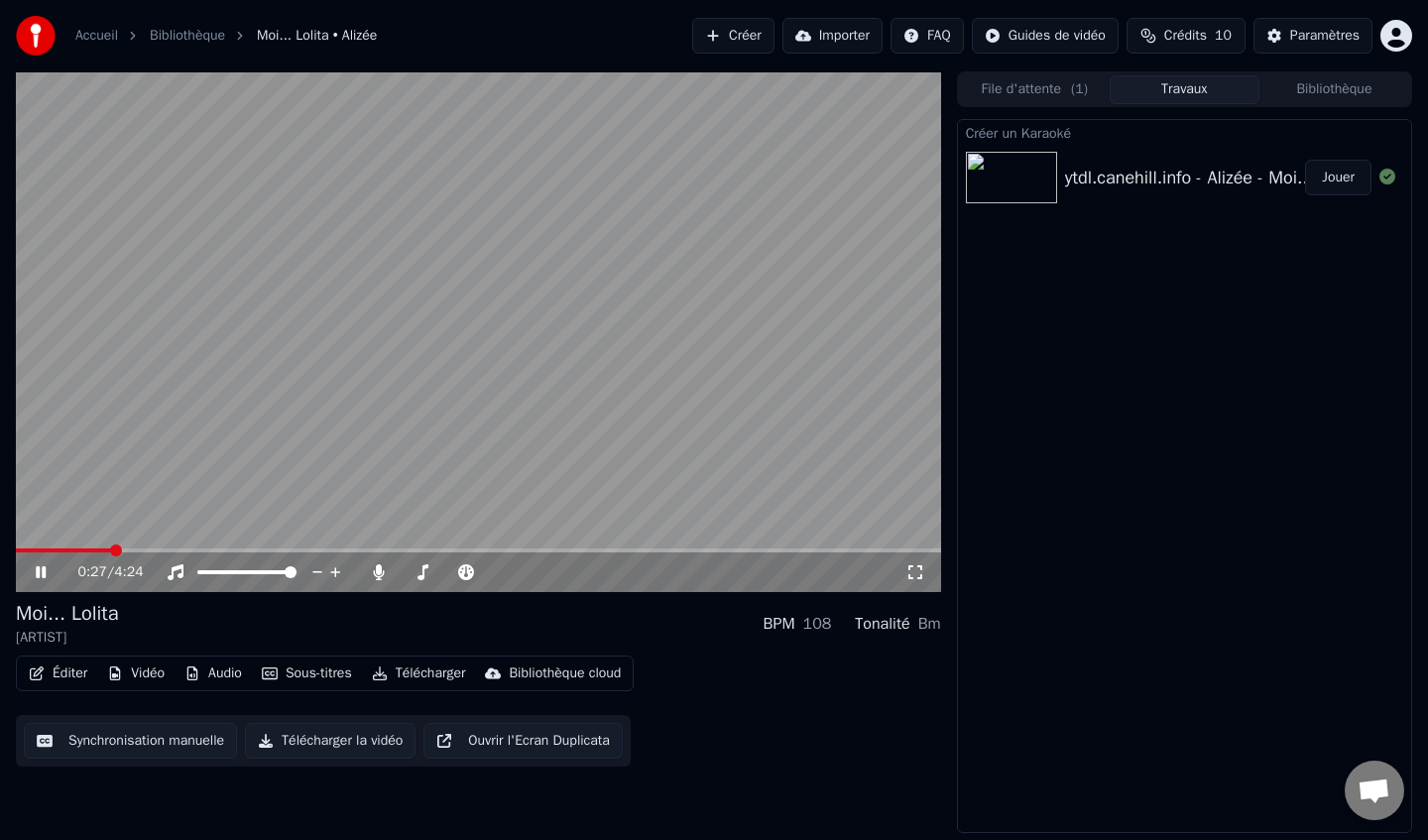 click on "0:27  /  4:24" at bounding box center (478, 572) 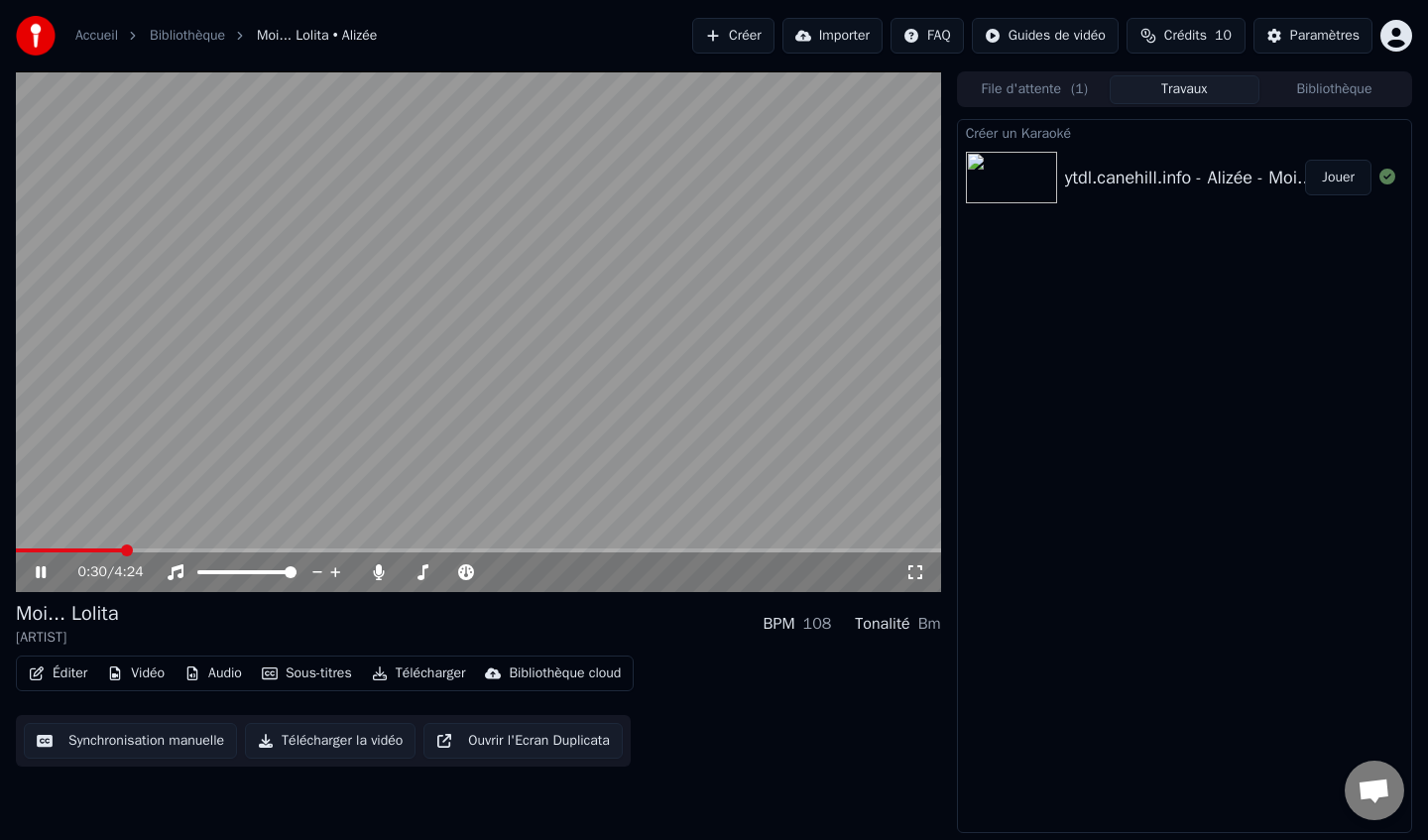 click at bounding box center [478, 550] 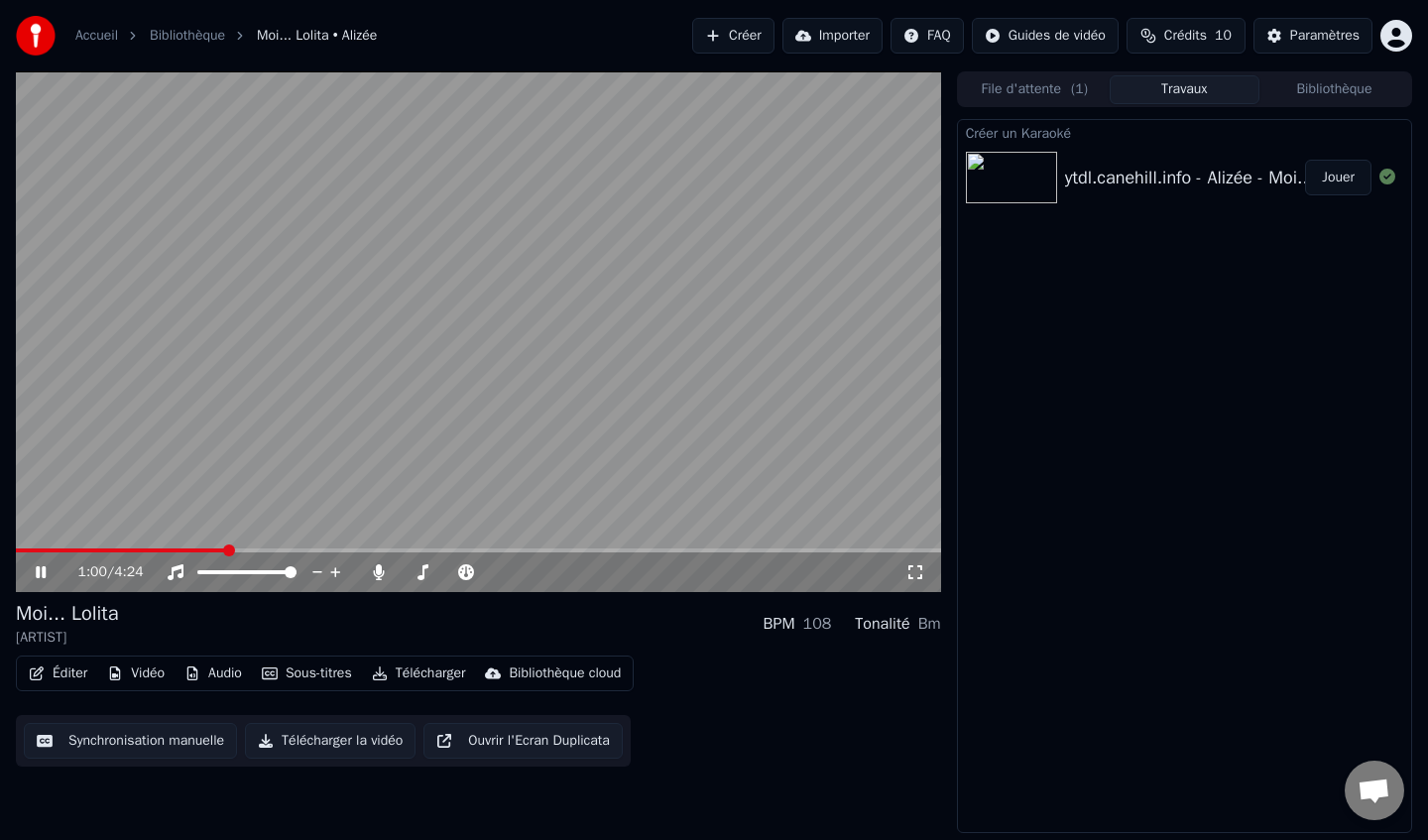 click at bounding box center [121, 550] 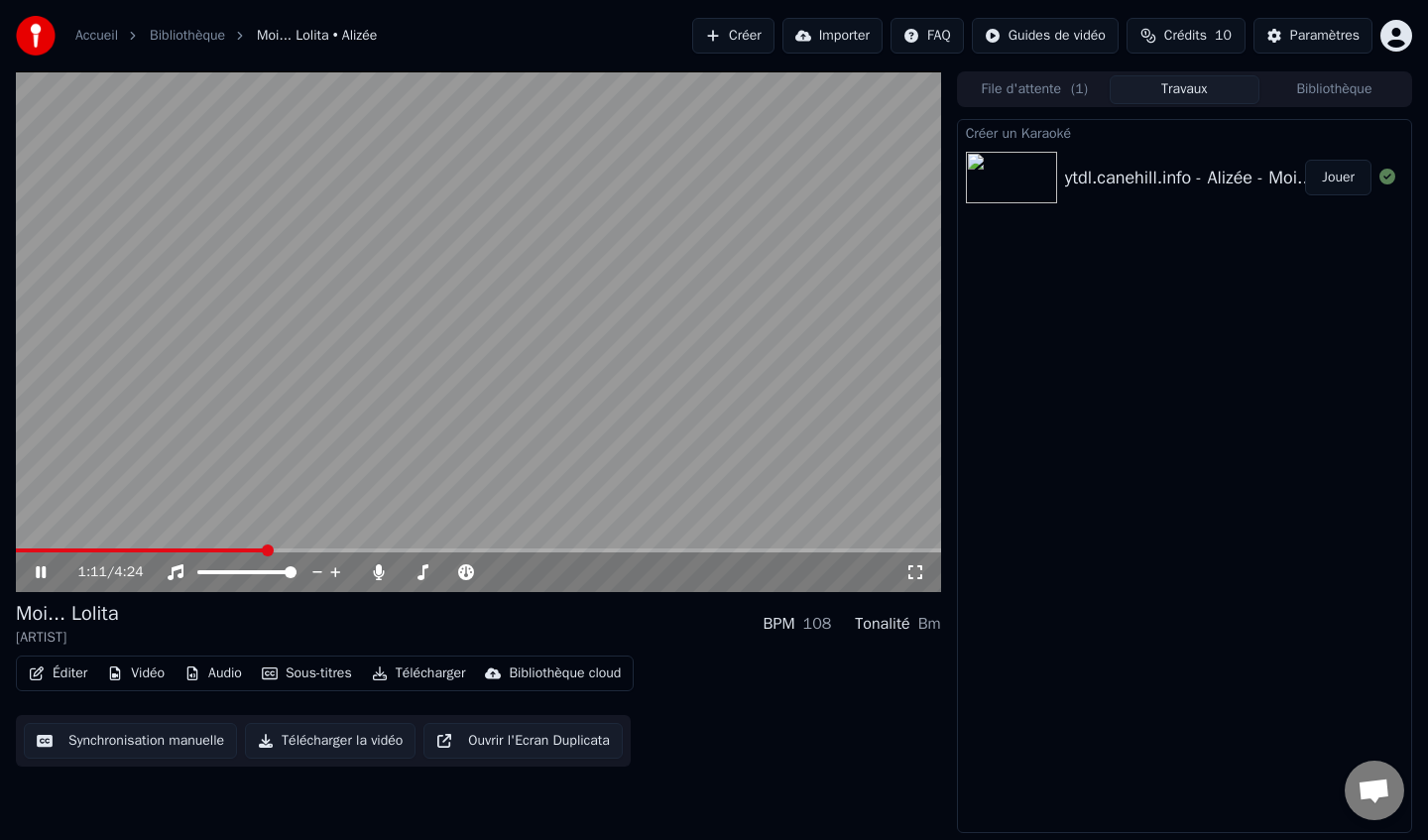 click 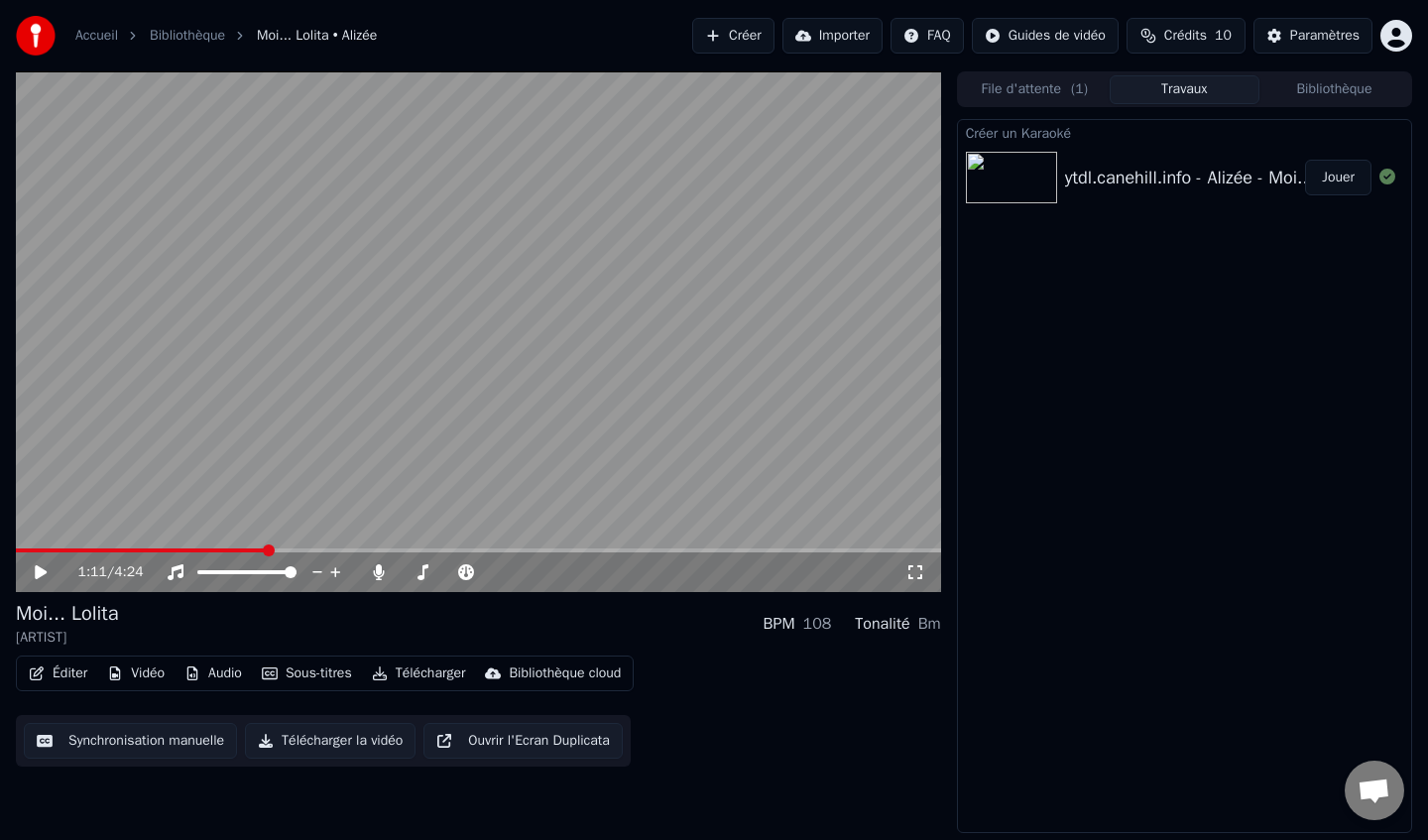 click on "Éditer" at bounding box center [58, 673] 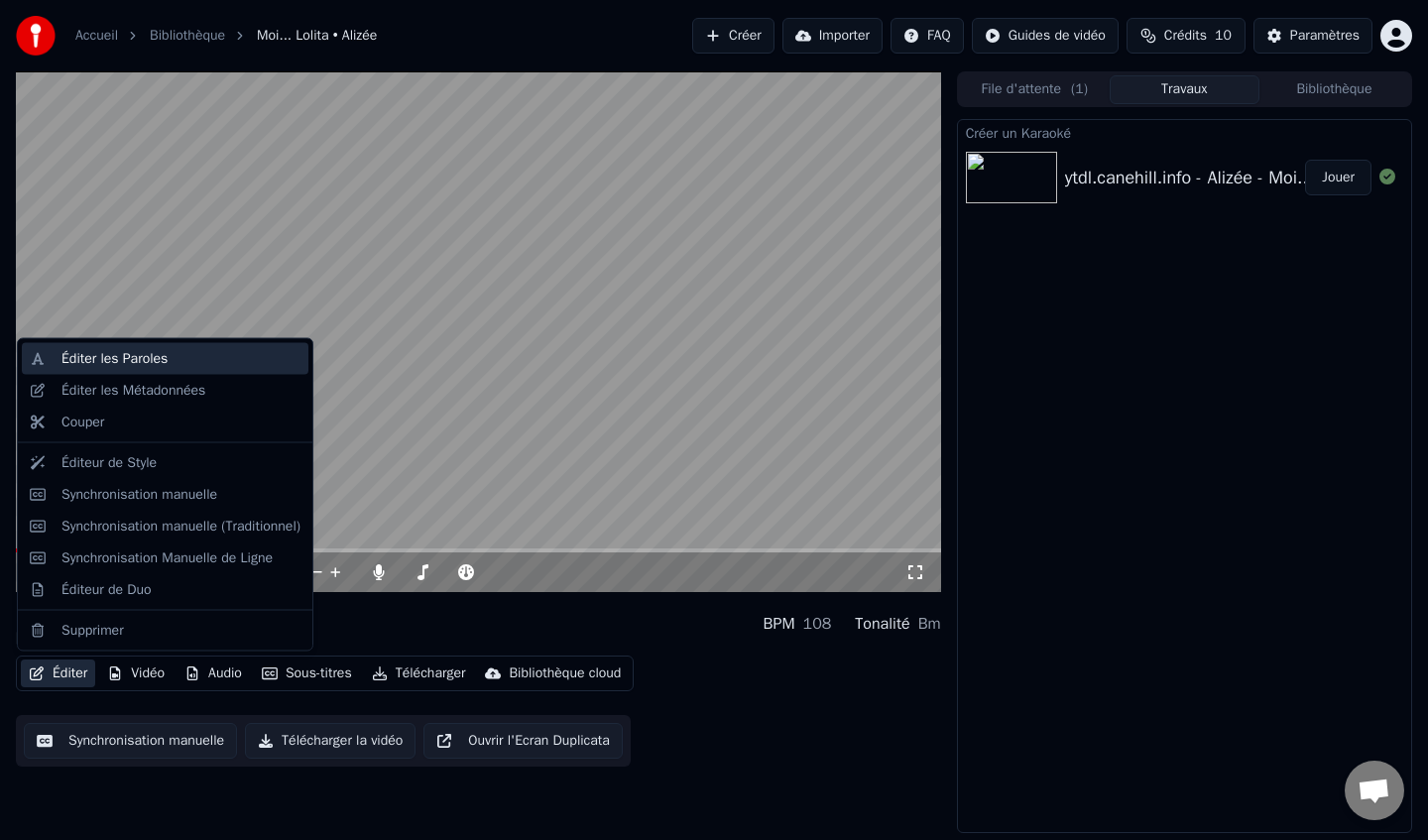click on "Éditer les Paroles" at bounding box center [114, 359] 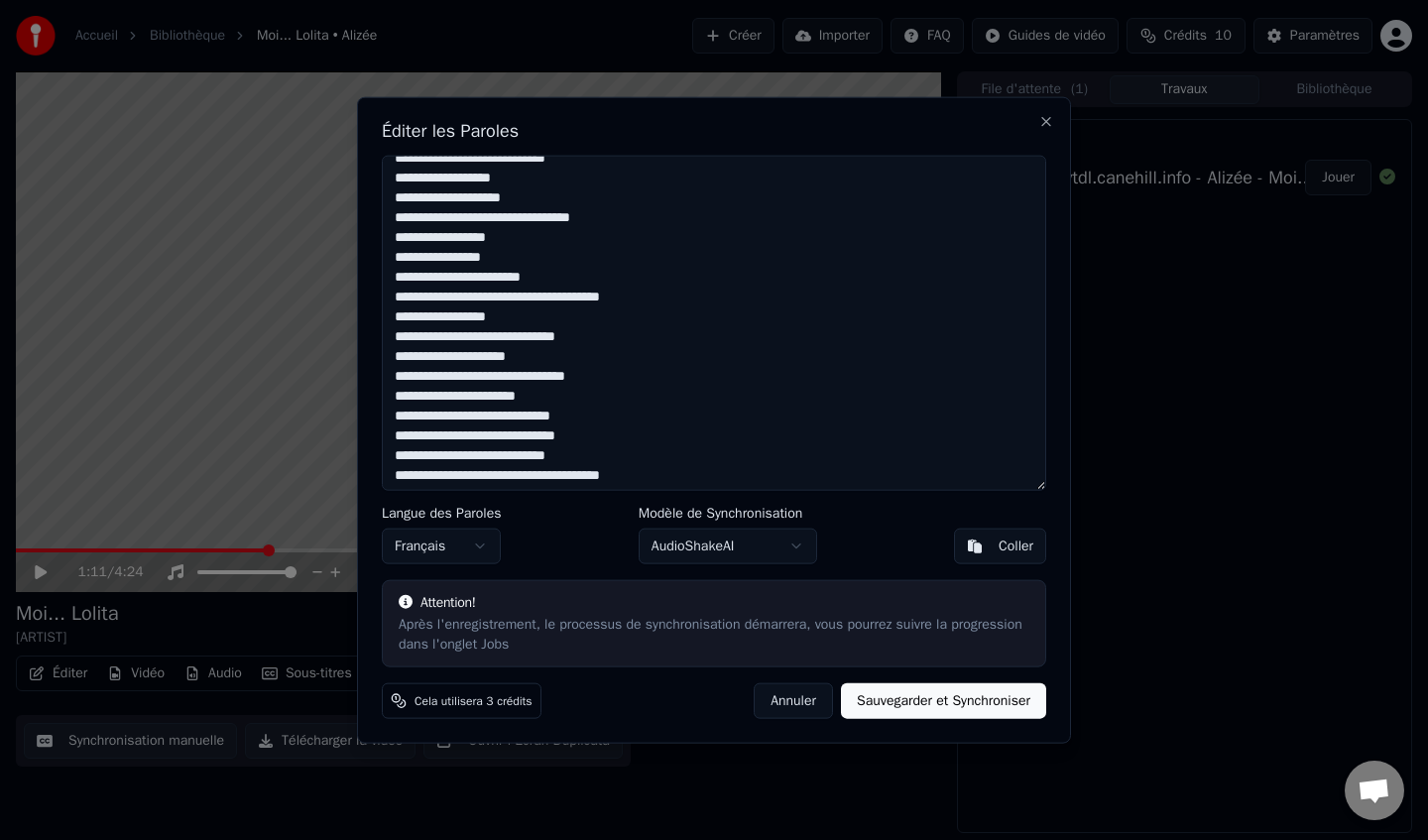 scroll, scrollTop: 0, scrollLeft: 0, axis: both 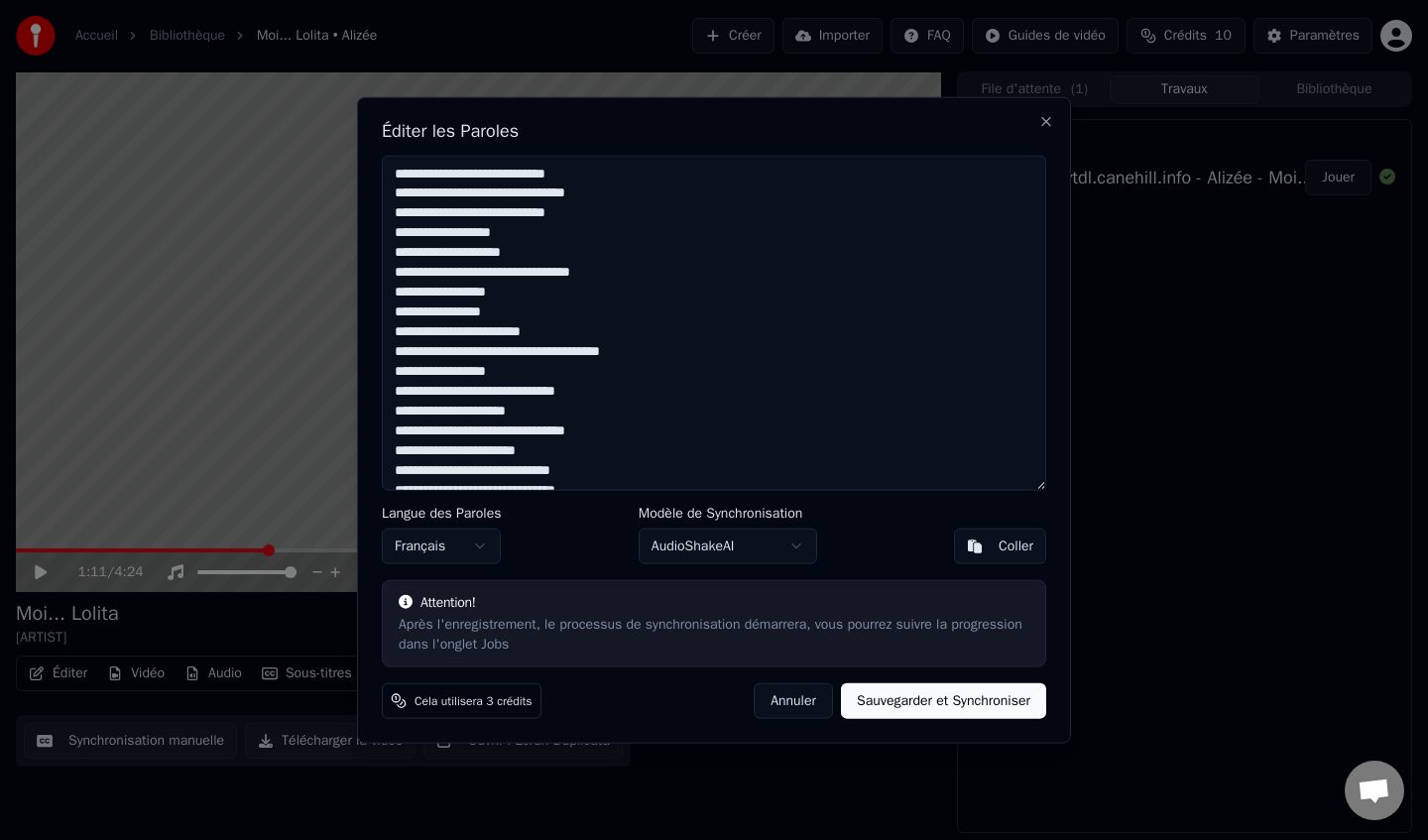 click at bounding box center [714, 322] 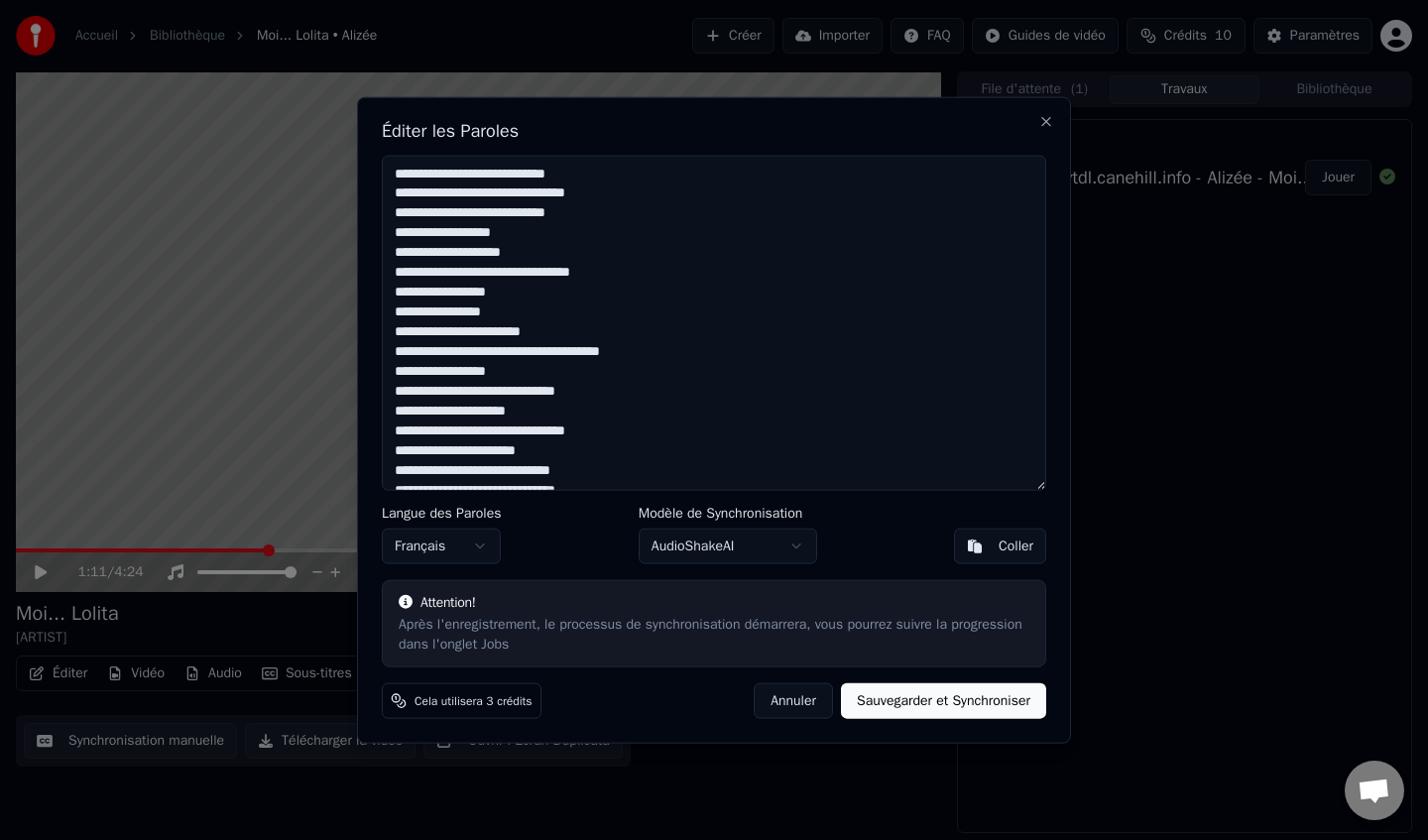 paste on "**********" 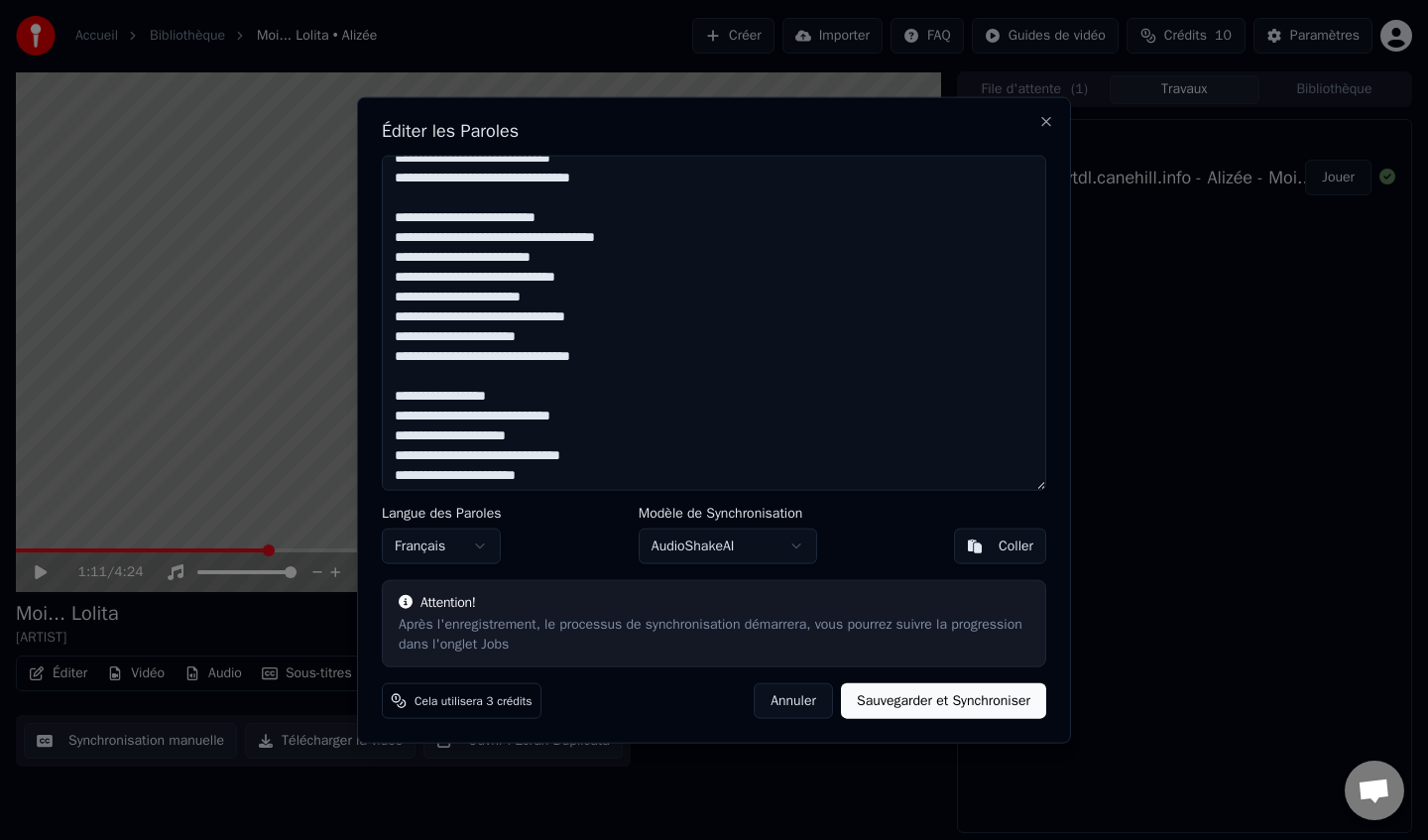 scroll, scrollTop: 0, scrollLeft: 0, axis: both 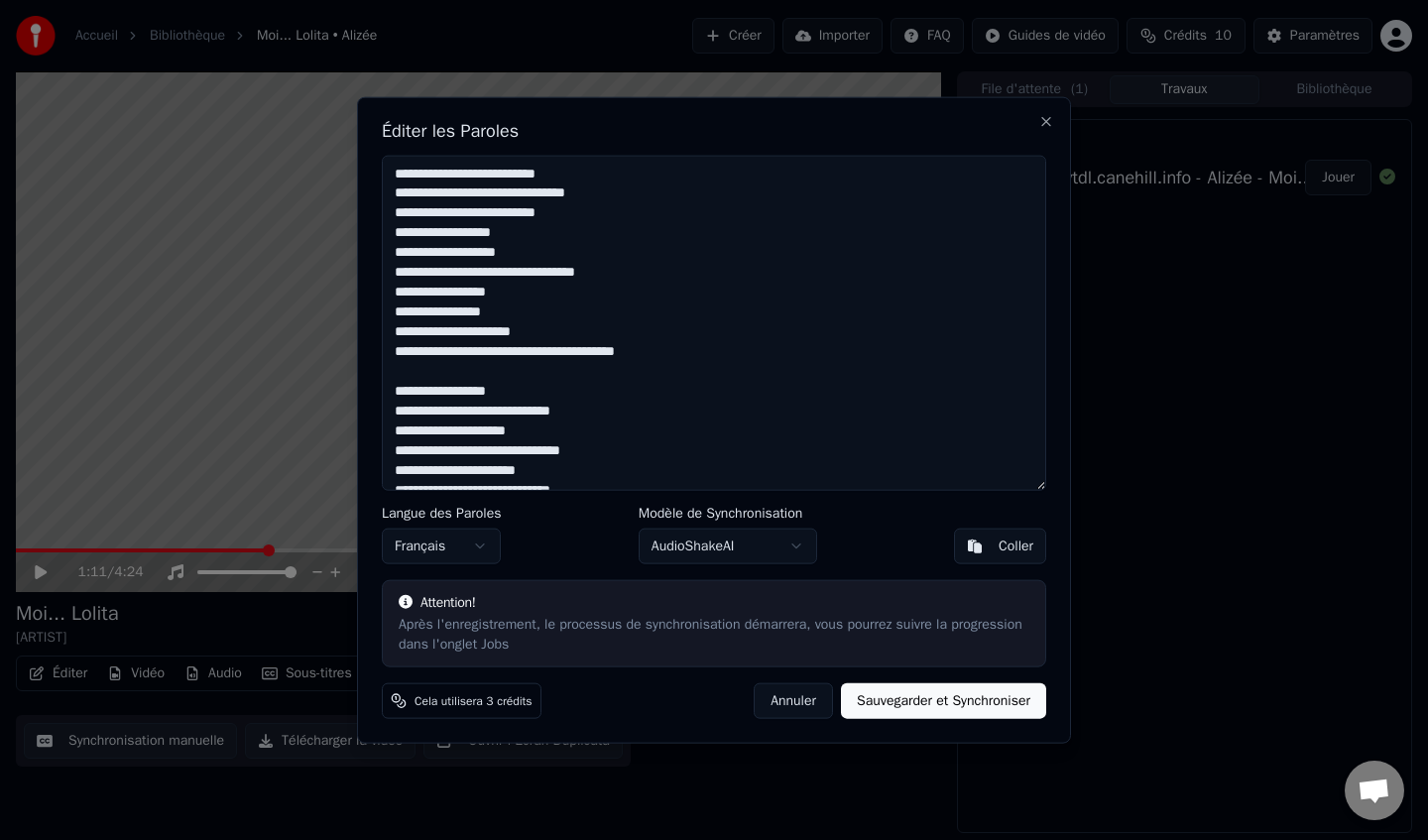 click at bounding box center (714, 322) 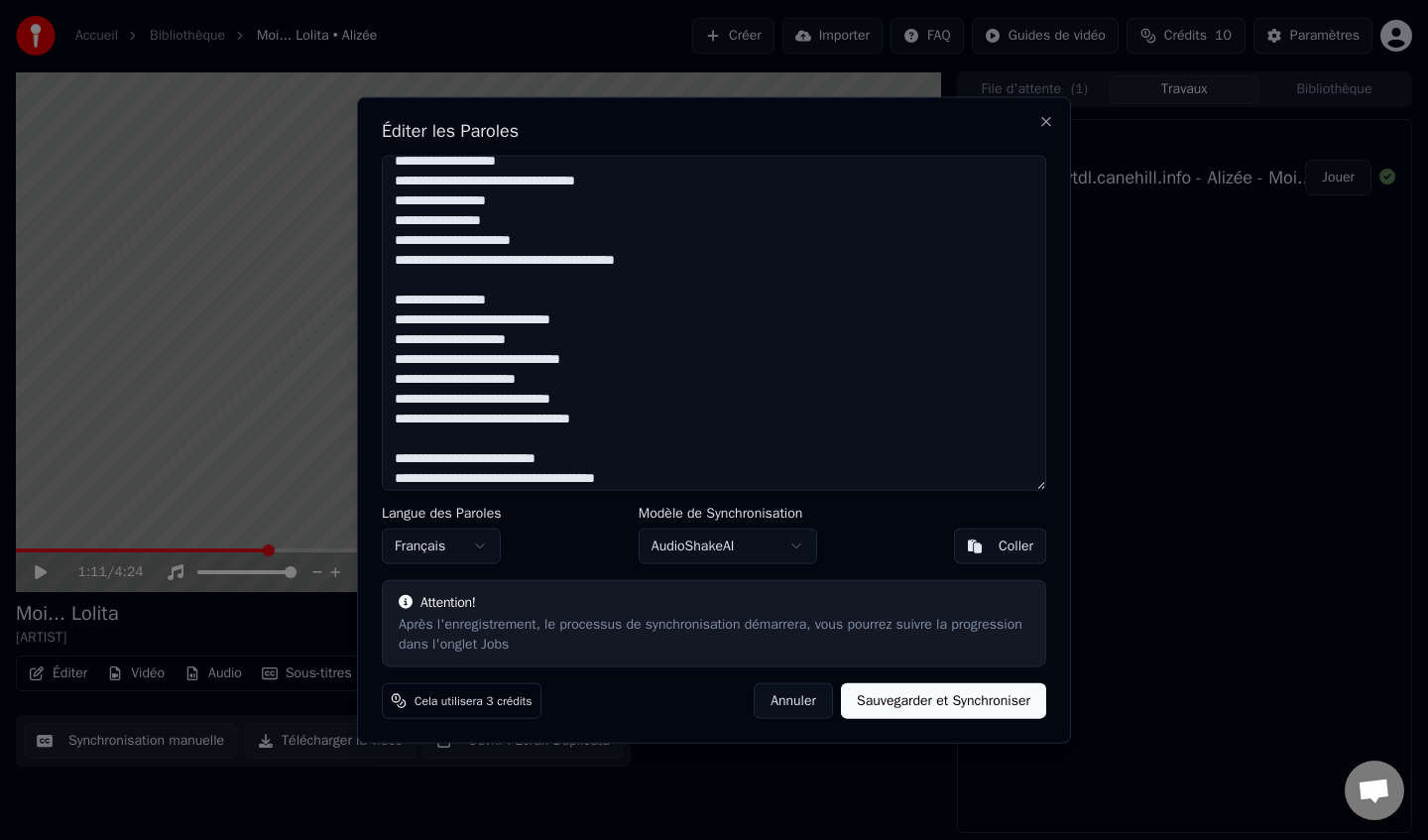 scroll, scrollTop: 94, scrollLeft: 0, axis: vertical 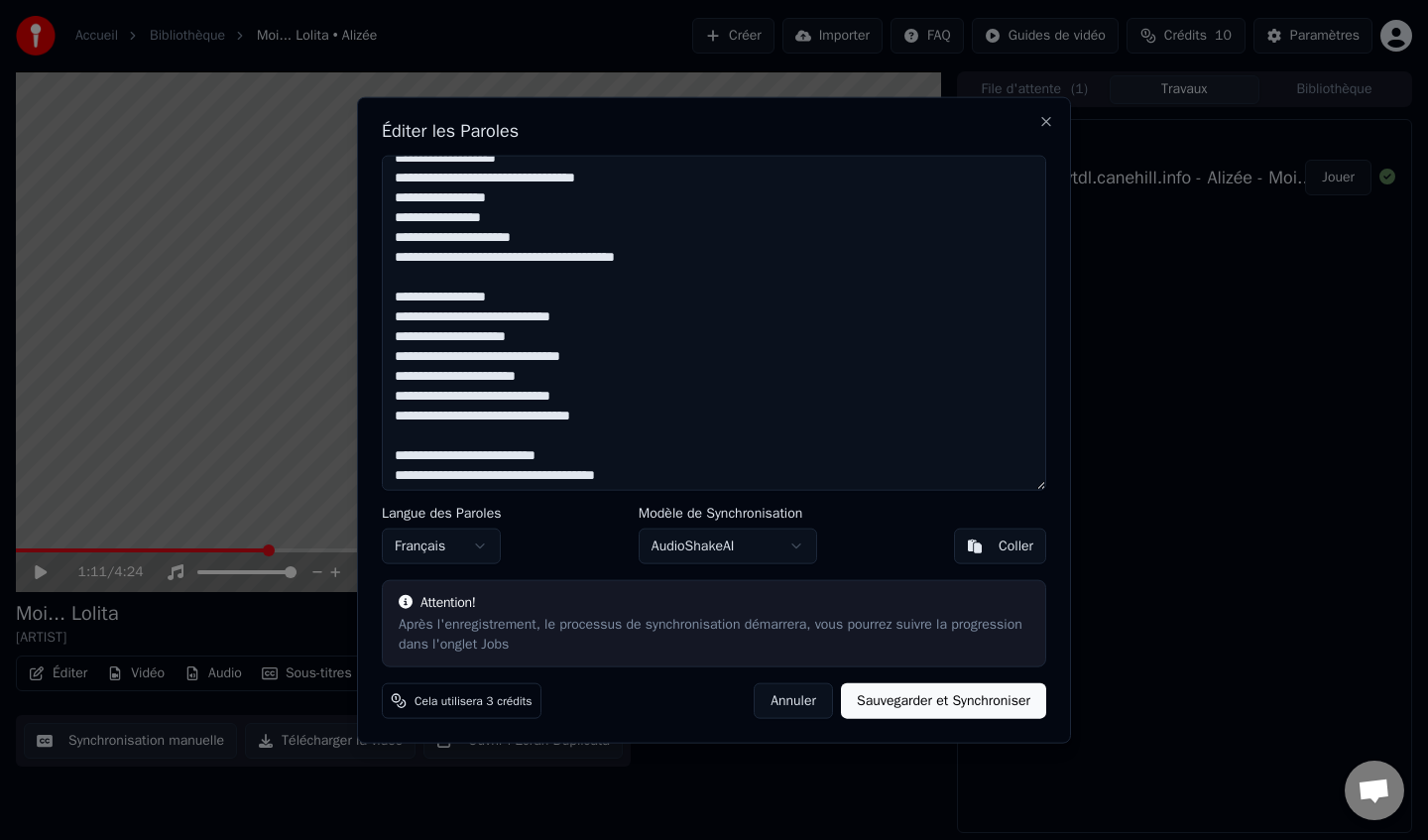click on "Sauvegarder et Synchroniser" at bounding box center [943, 701] 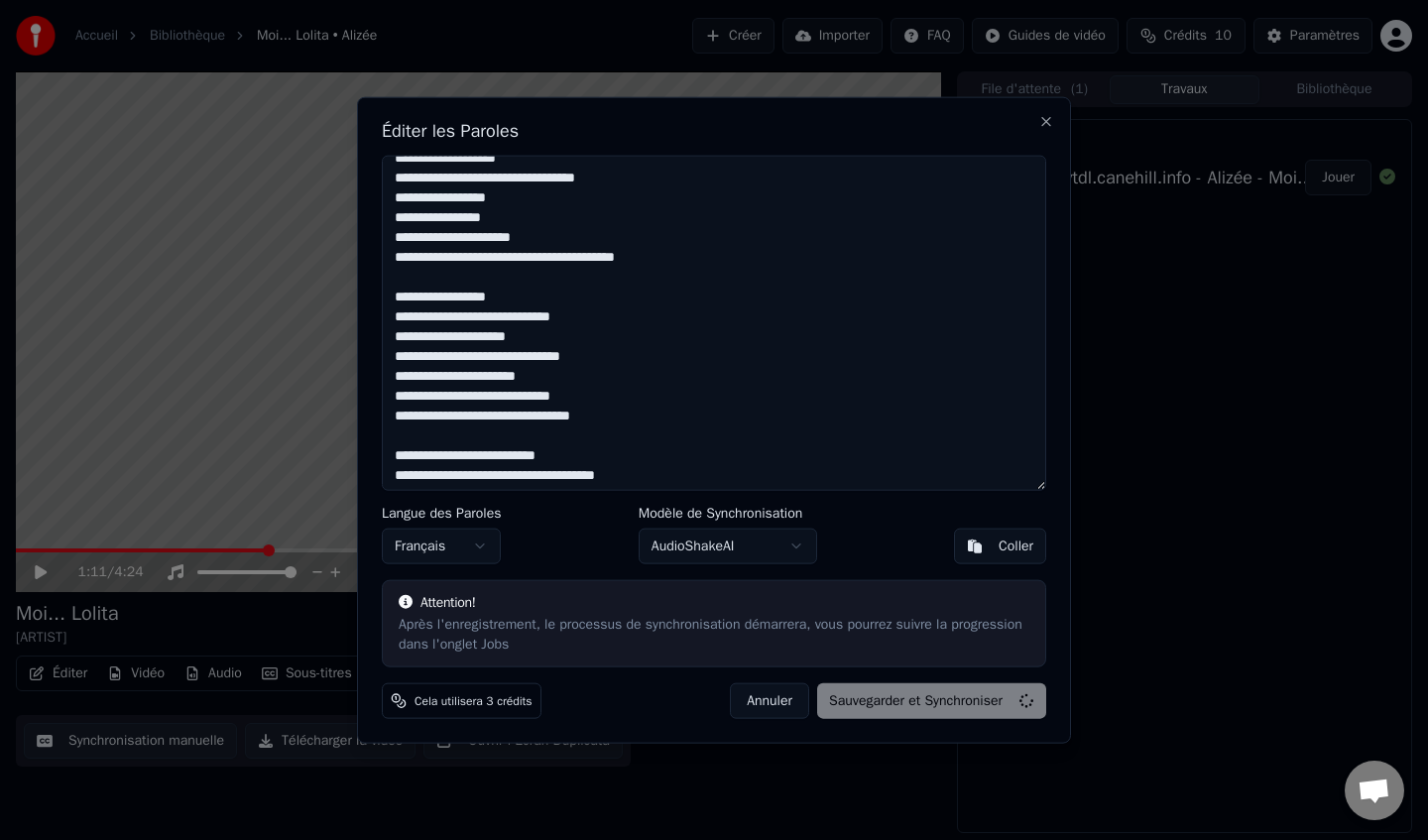 type on "**********" 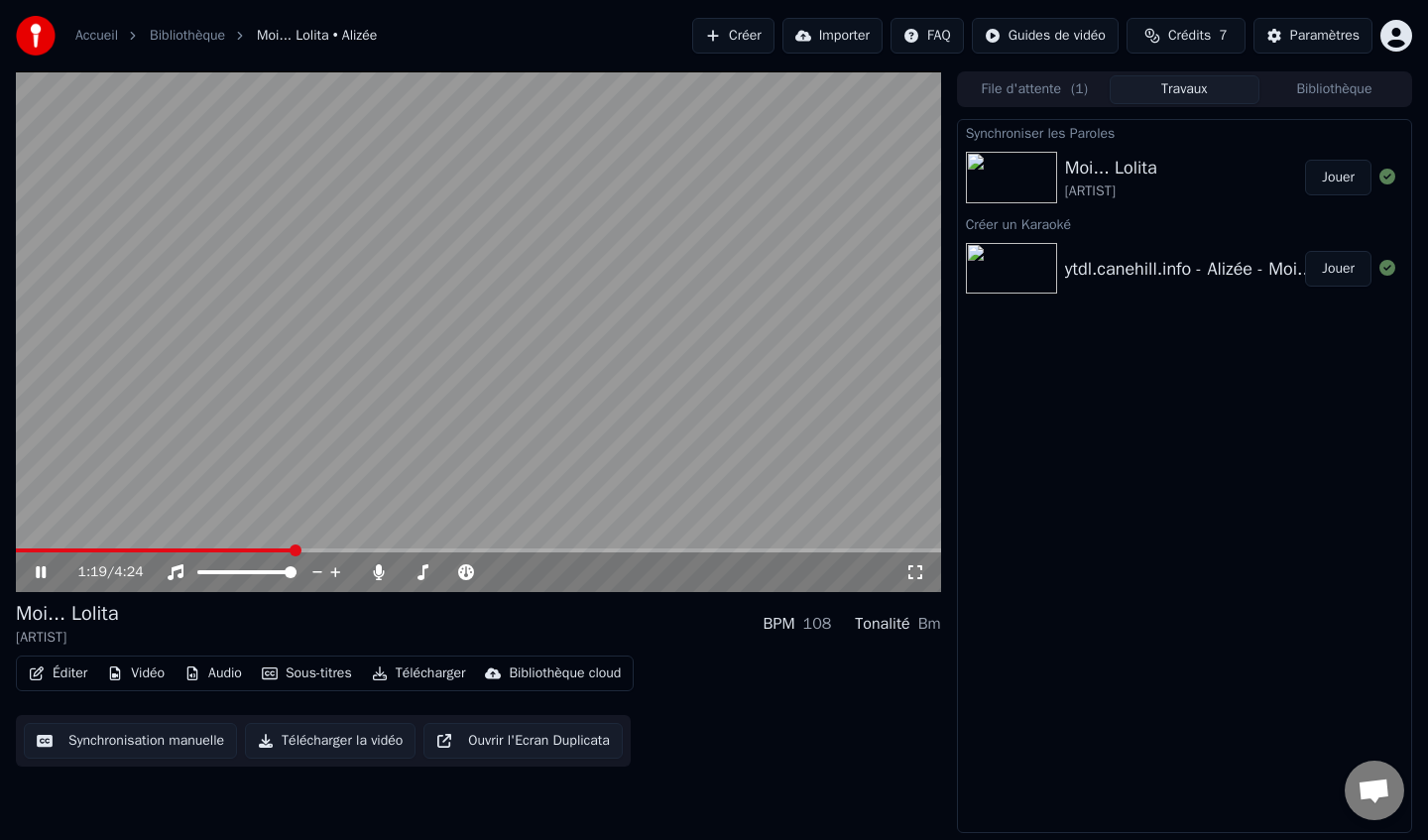 click at bounding box center (155, 550) 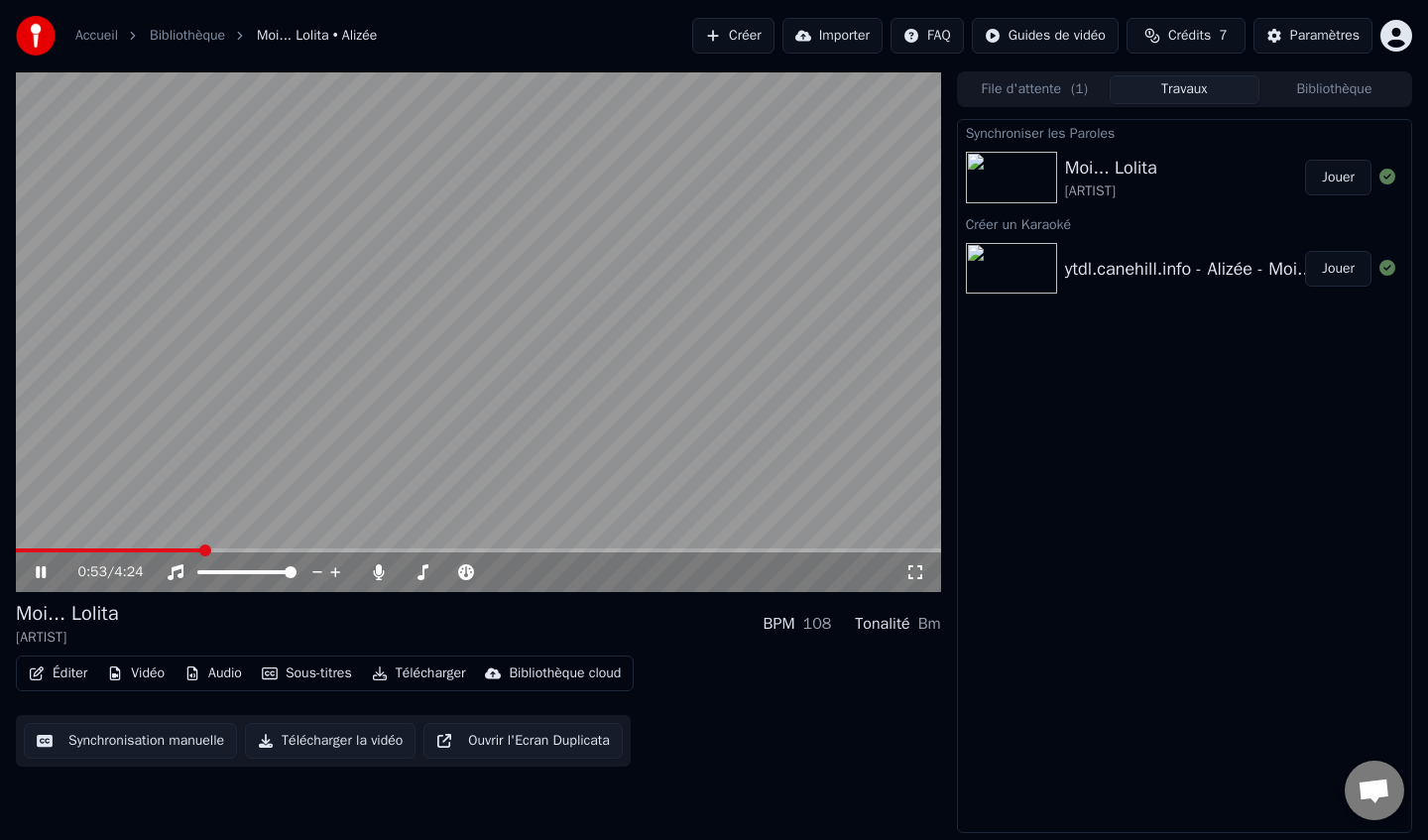 click at bounding box center [108, 550] 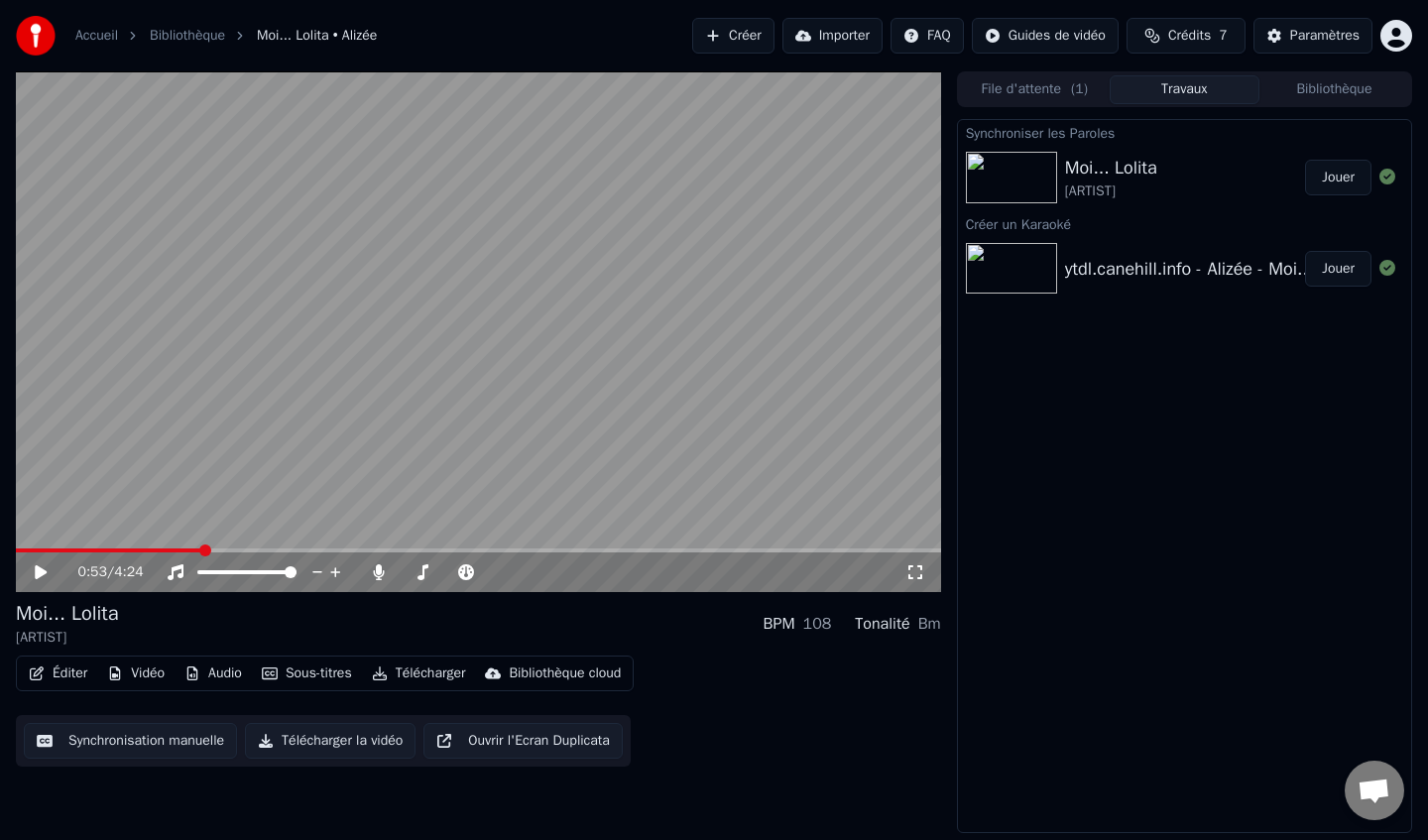 click 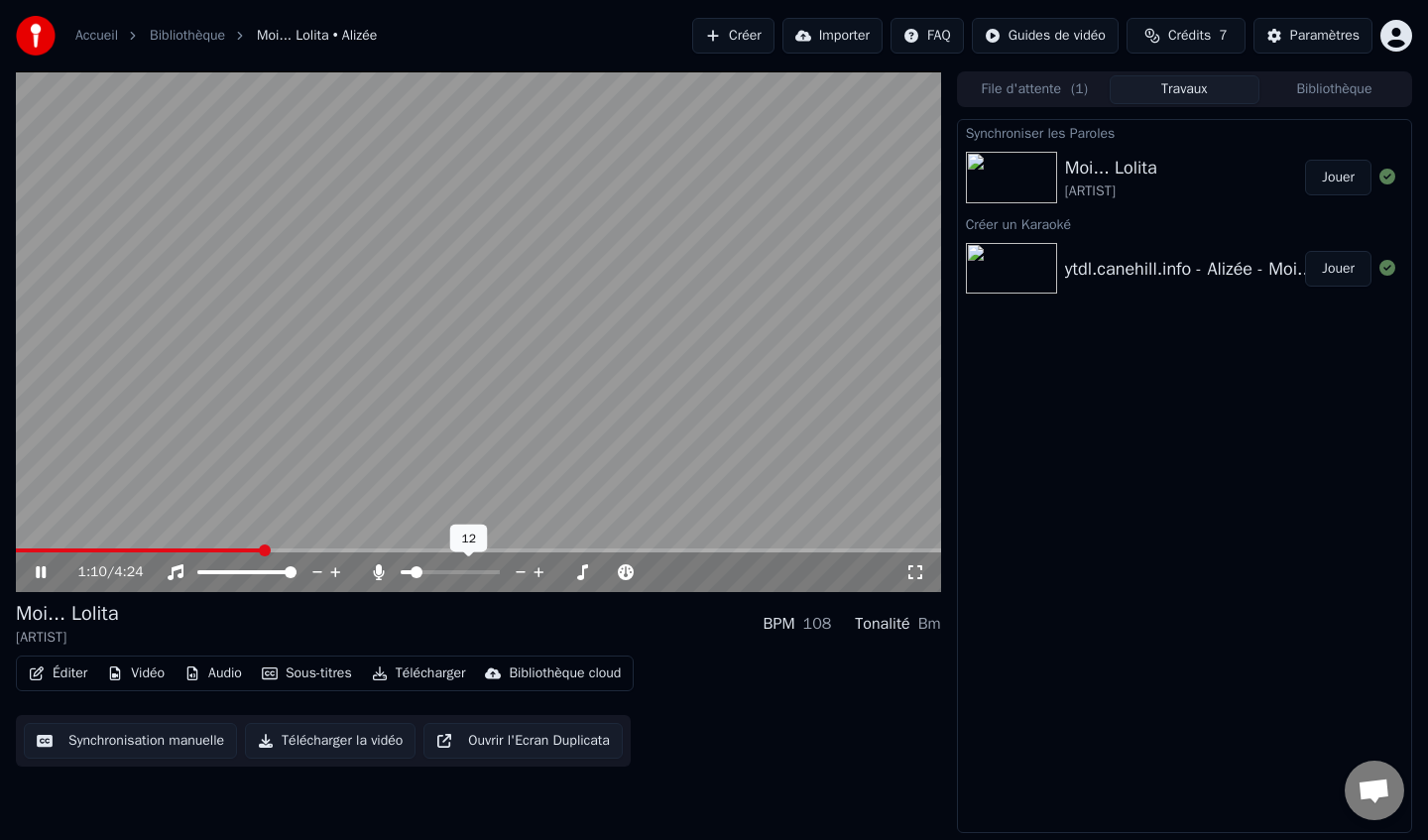 click at bounding box center [416, 572] 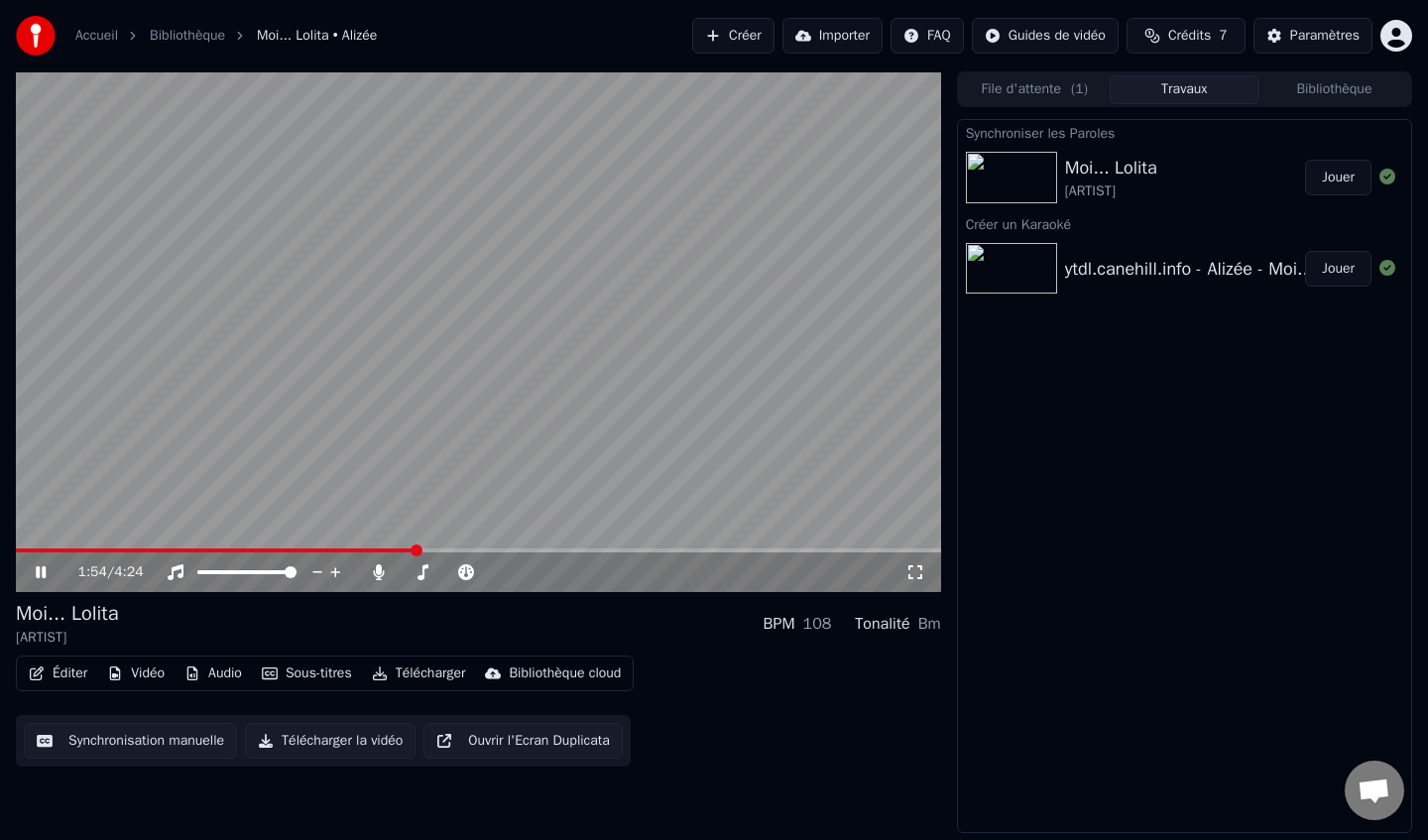 click 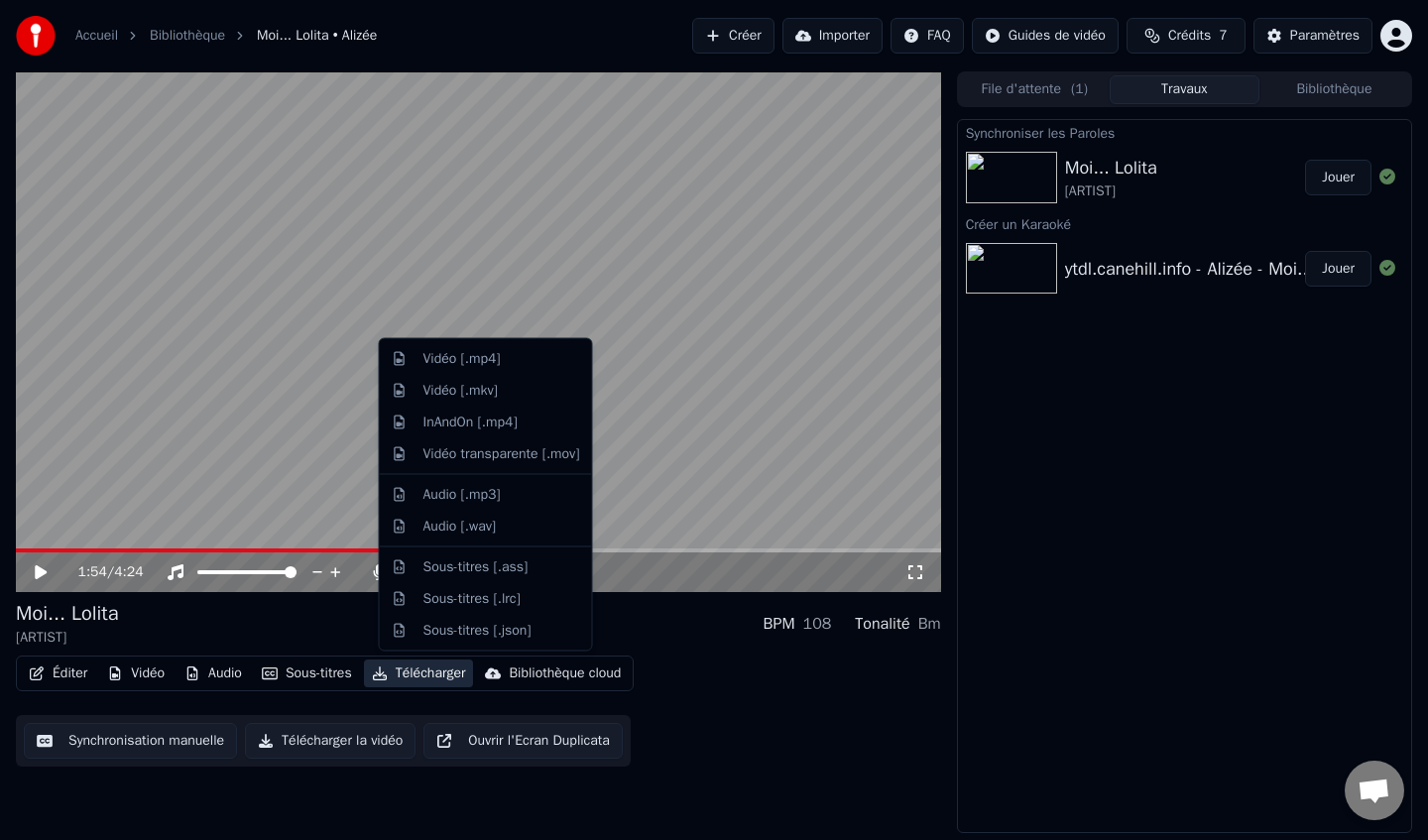 click on "Télécharger" at bounding box center [418, 673] 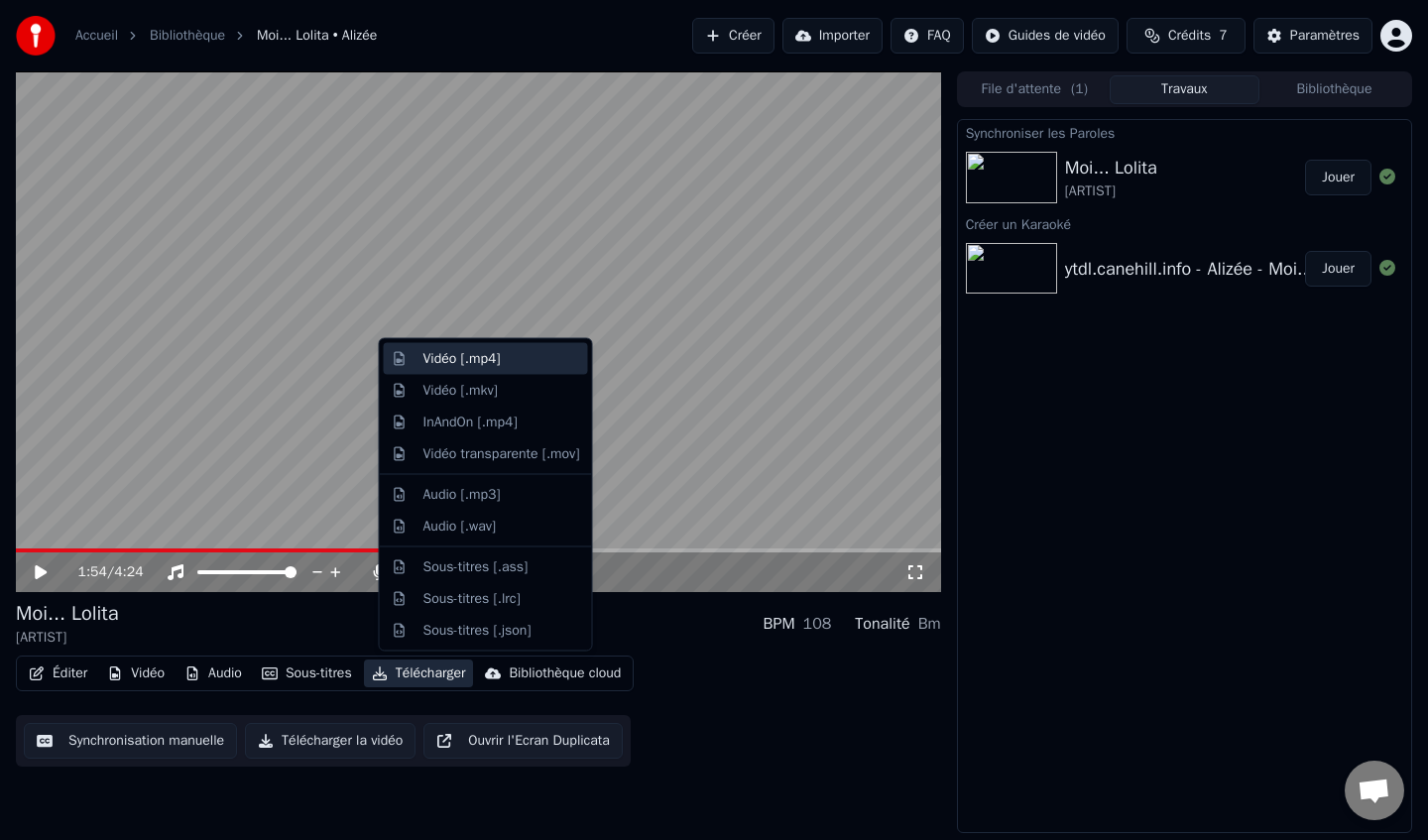 click on "Vidéo [.mp4]" at bounding box center (462, 359) 